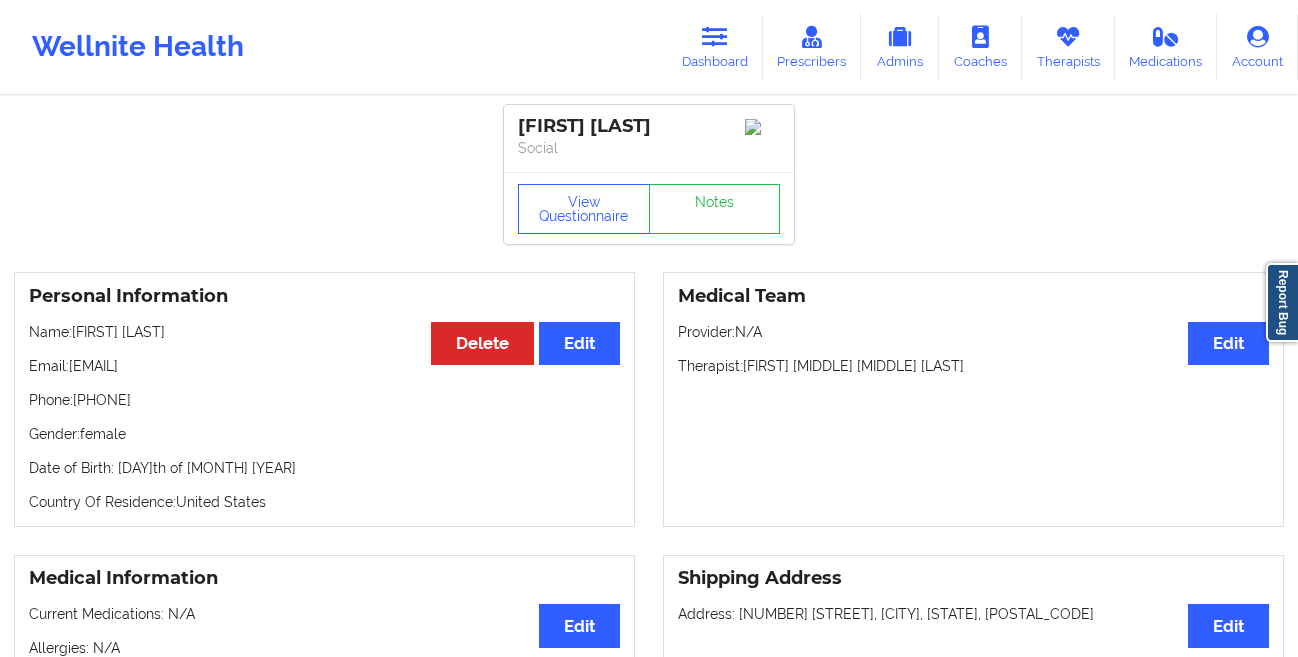 scroll, scrollTop: 156, scrollLeft: 0, axis: vertical 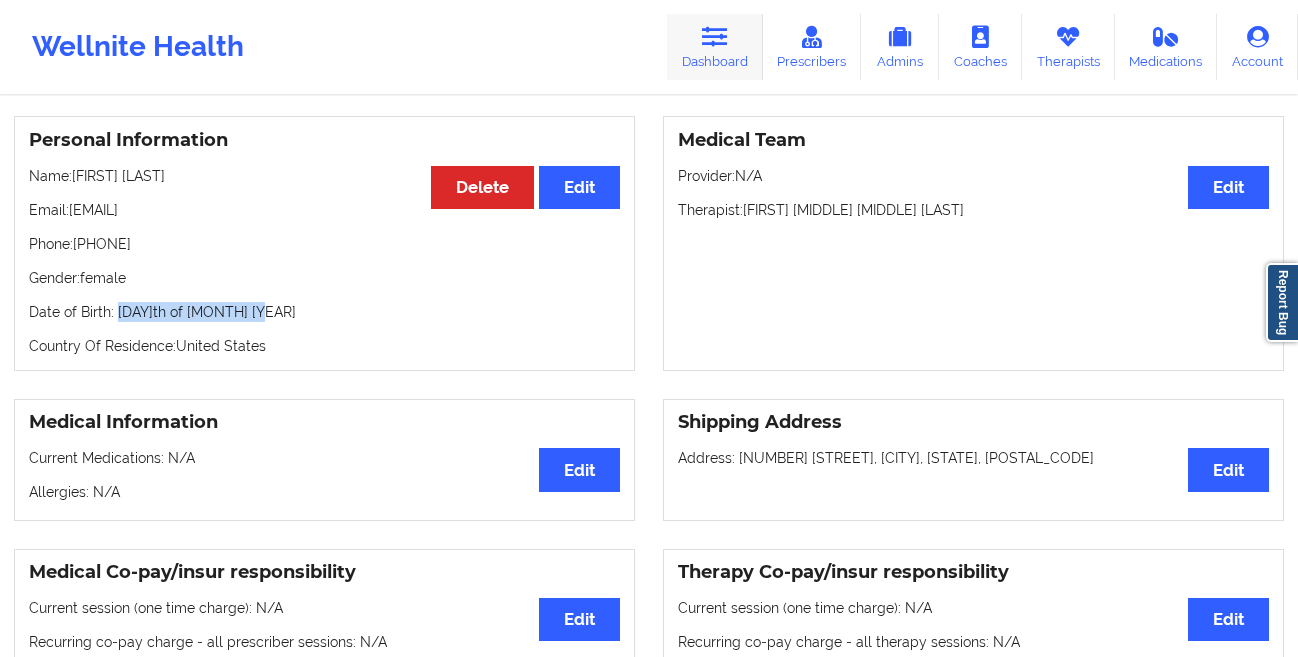 click on "Dashboard" at bounding box center [715, 47] 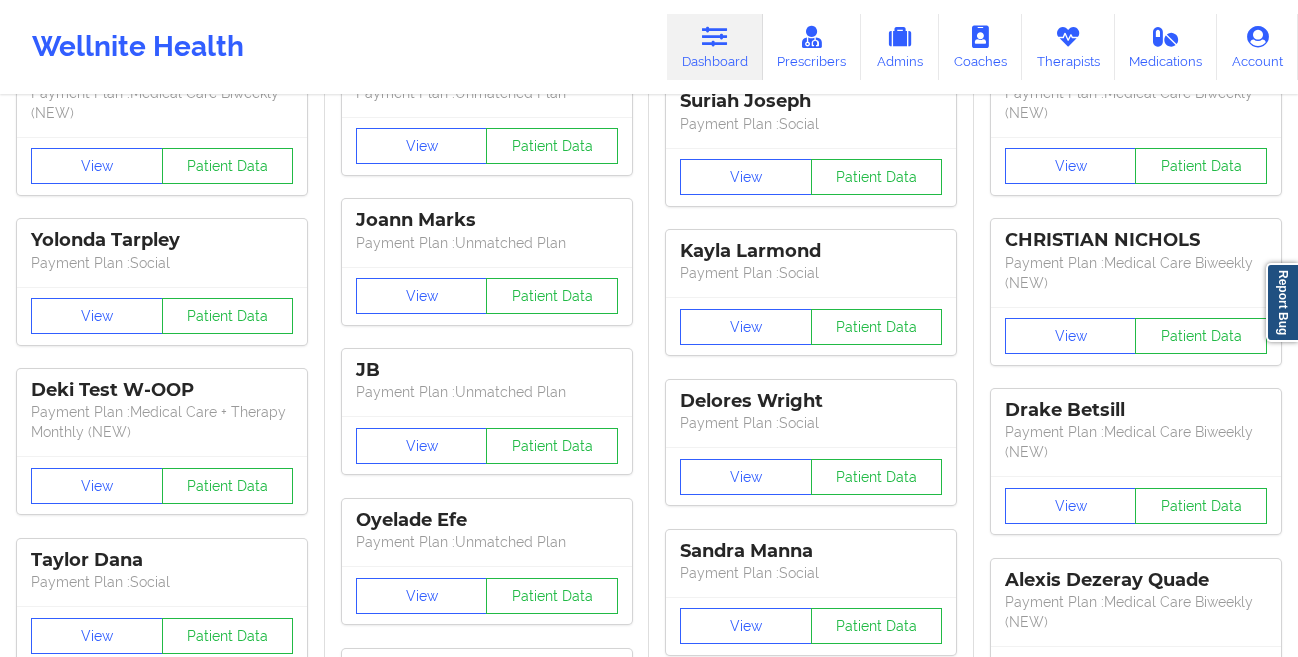 scroll, scrollTop: 0, scrollLeft: 0, axis: both 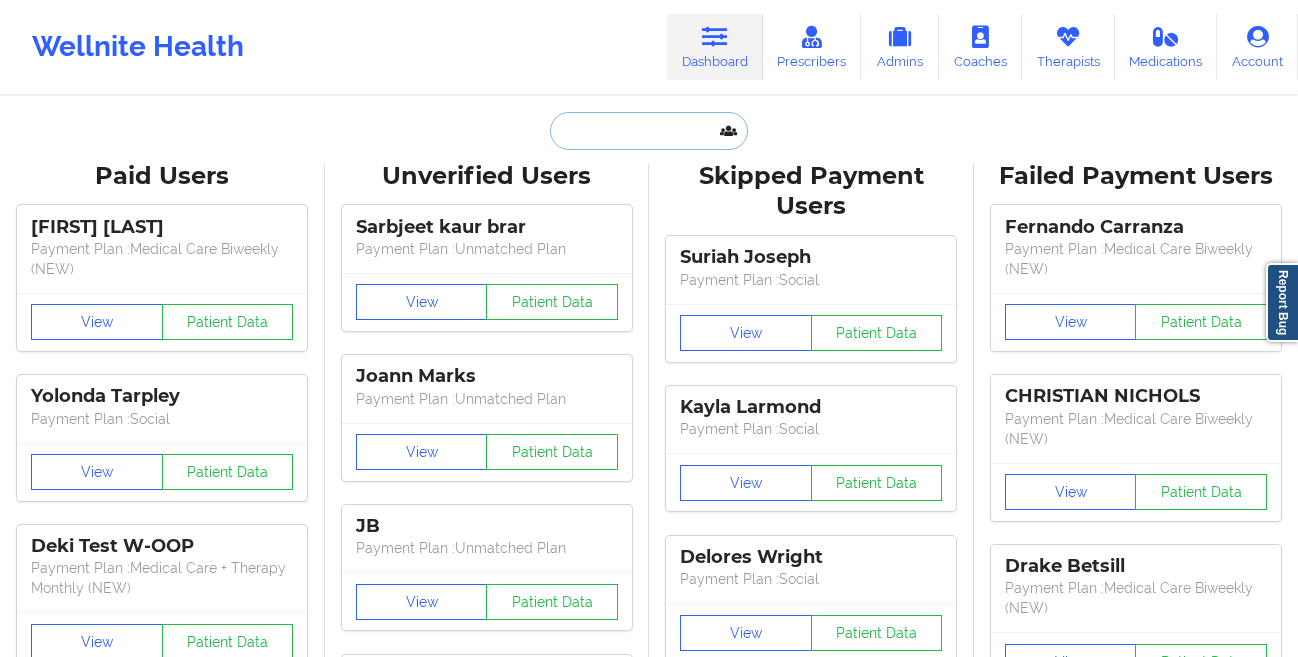 click at bounding box center (649, 131) 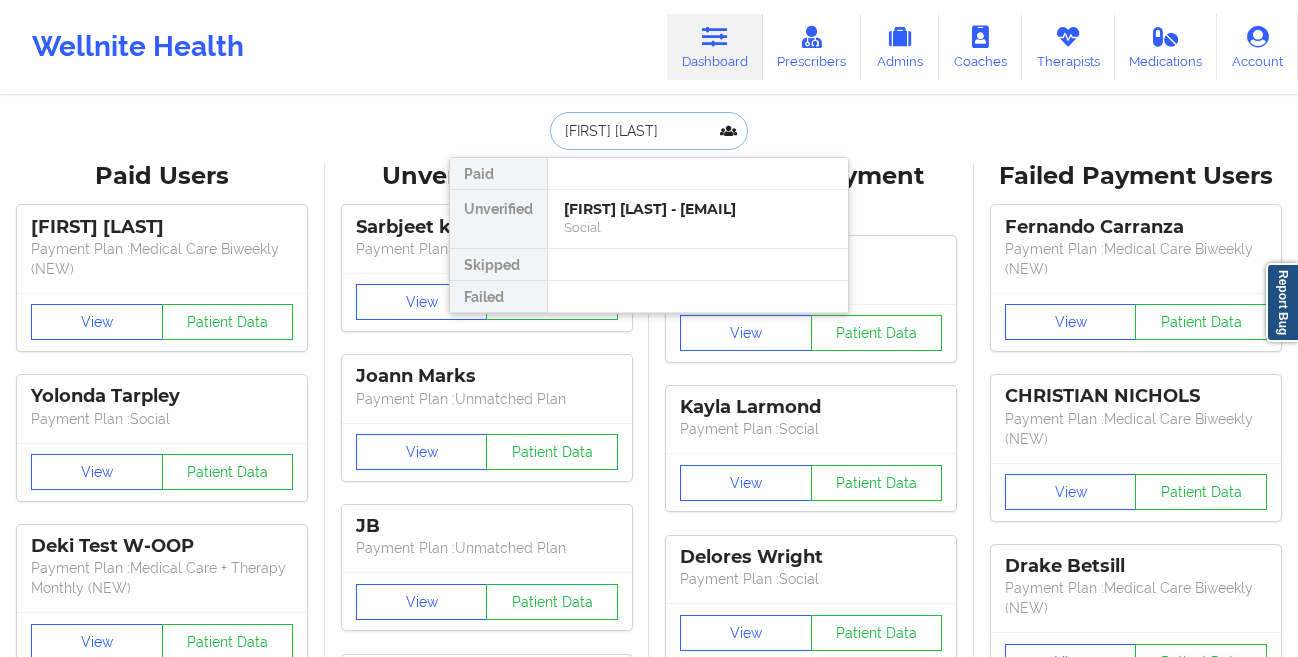 type on "[FIRST] [LAST]" 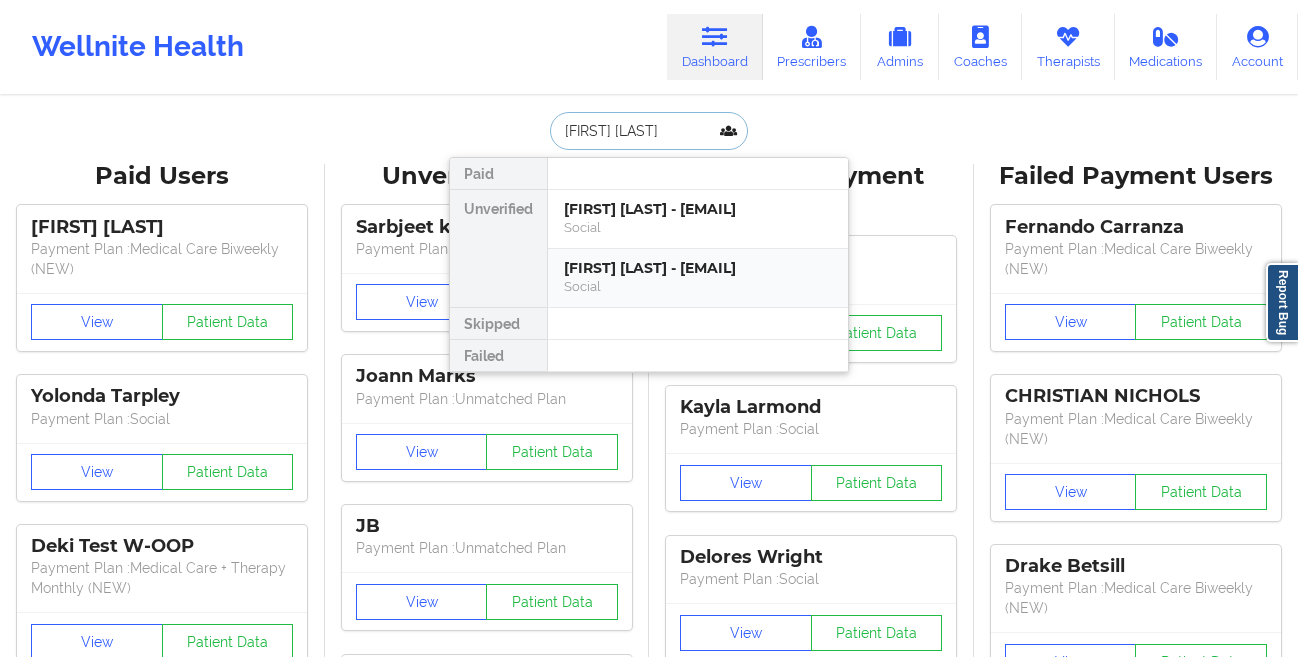 click on "[FIRST] [LAST] - [EMAIL]" at bounding box center [698, 268] 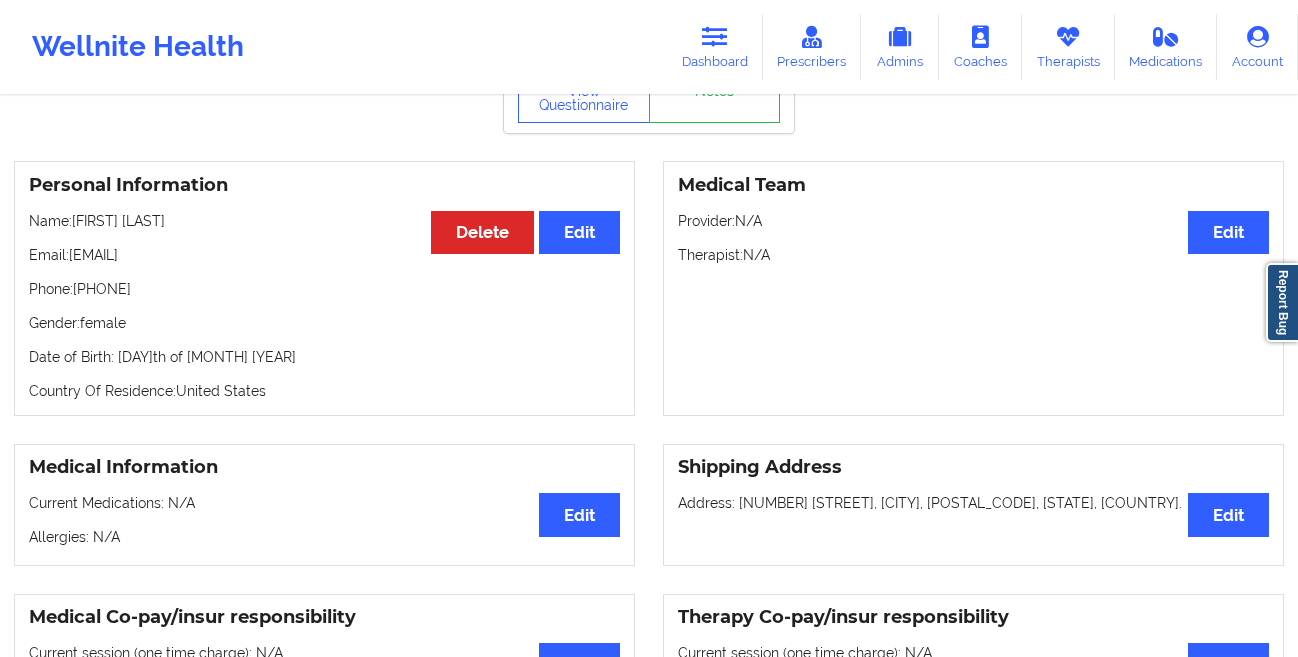 scroll, scrollTop: 0, scrollLeft: 0, axis: both 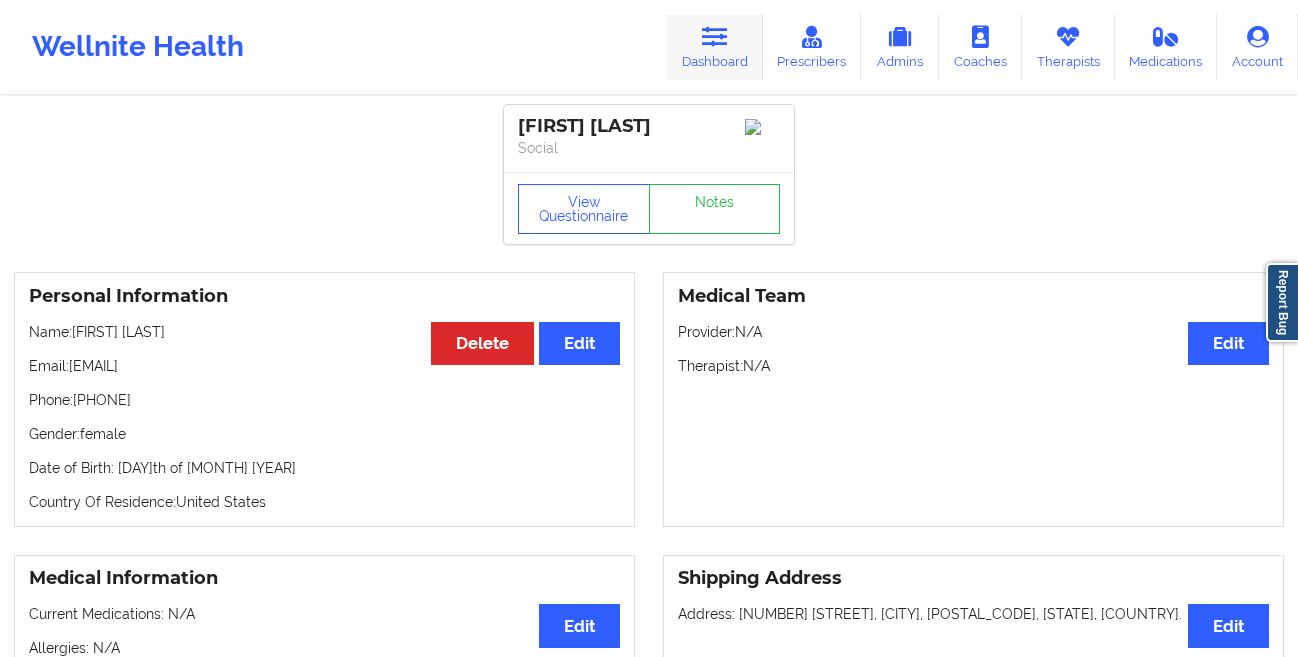 click at bounding box center [715, 37] 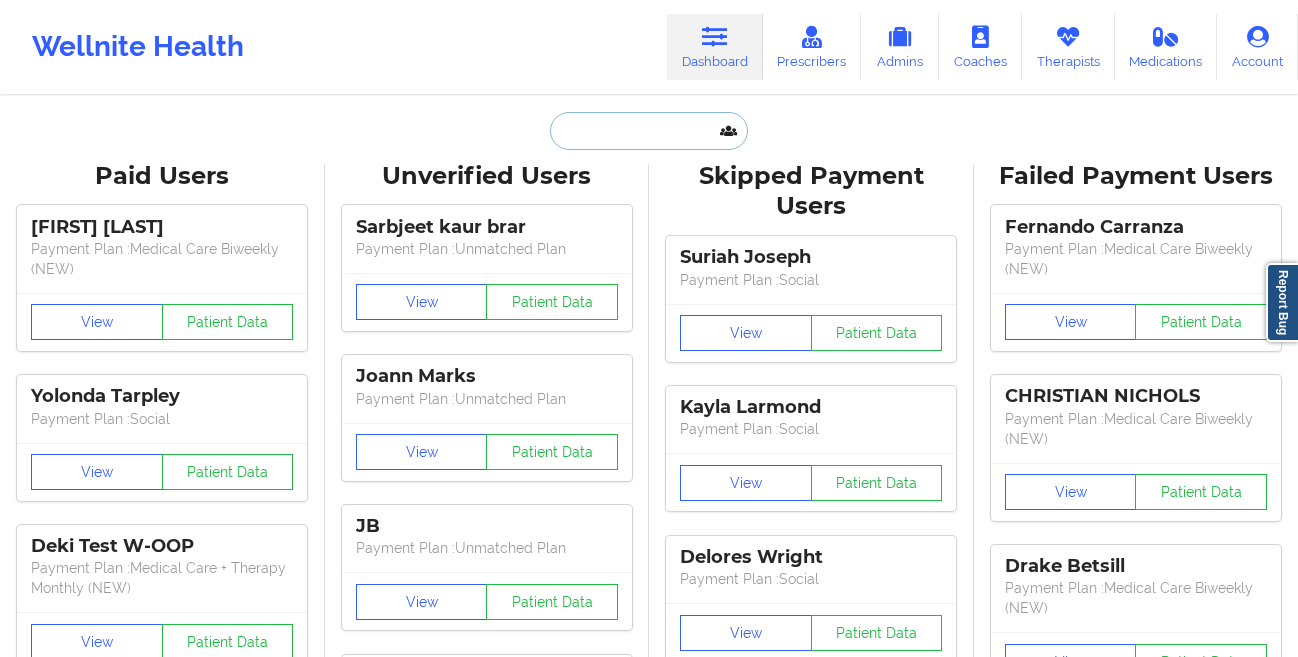 click at bounding box center (649, 131) 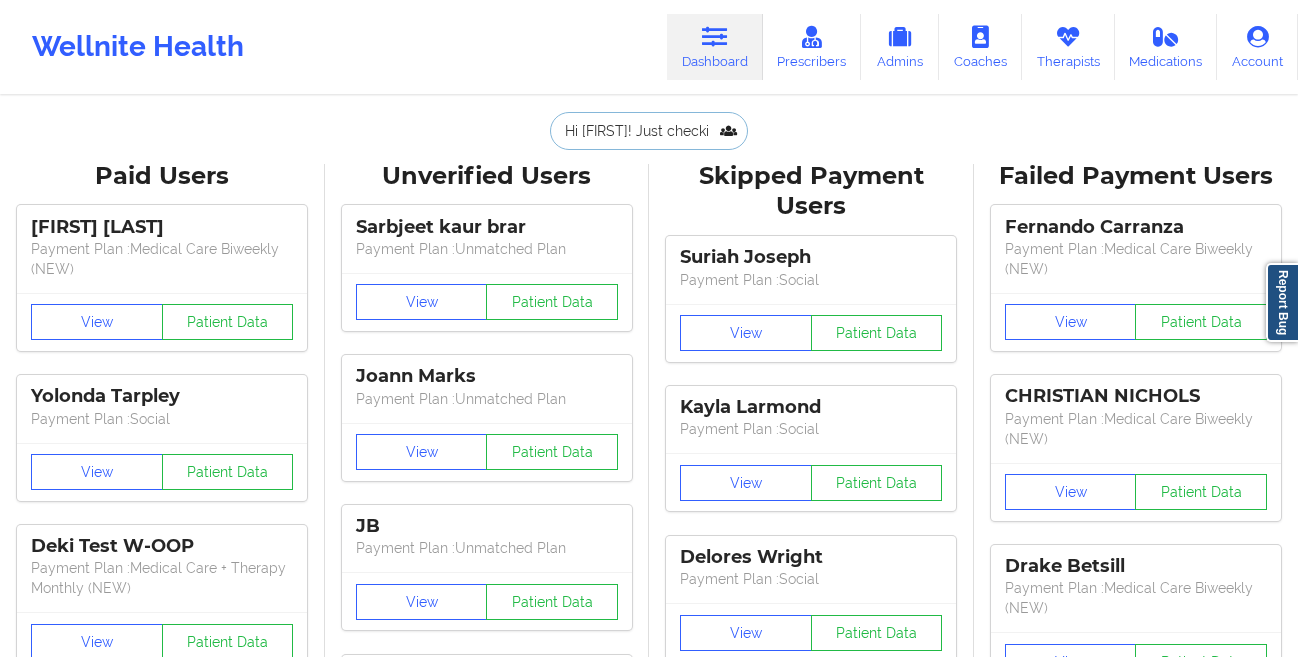 scroll, scrollTop: 0, scrollLeft: 1320, axis: horizontal 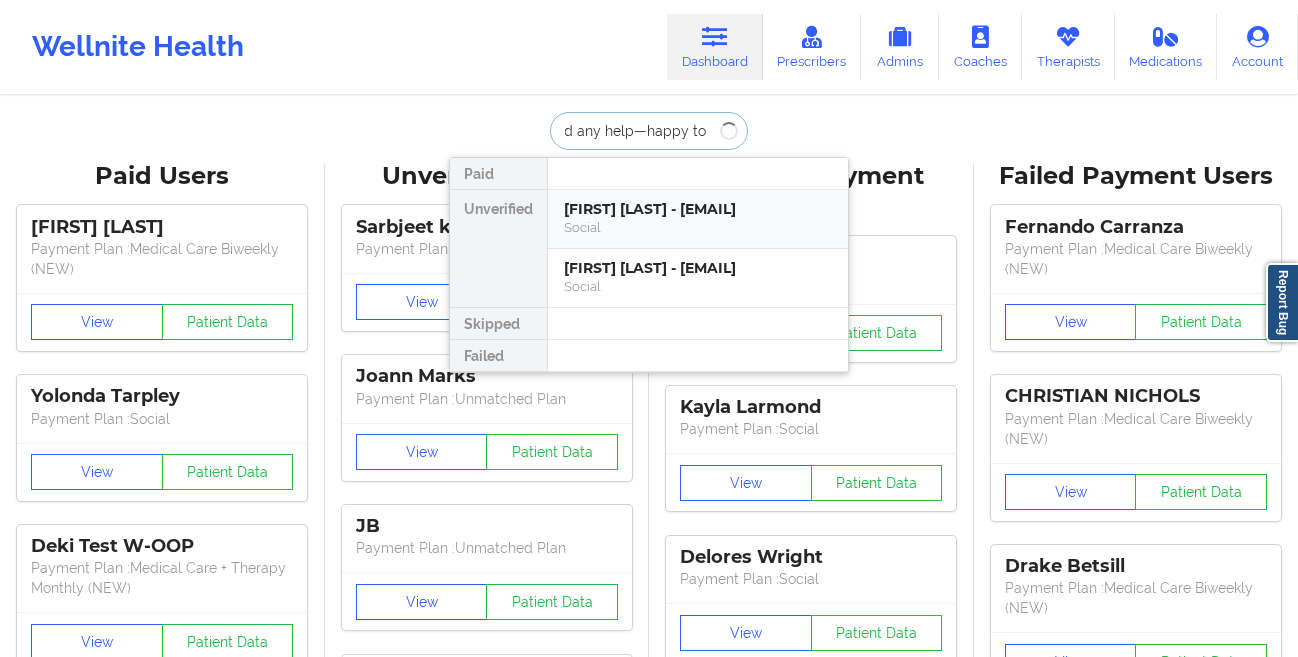 click on "[FIRST] [LAST] - [EMAIL]" at bounding box center (698, 209) 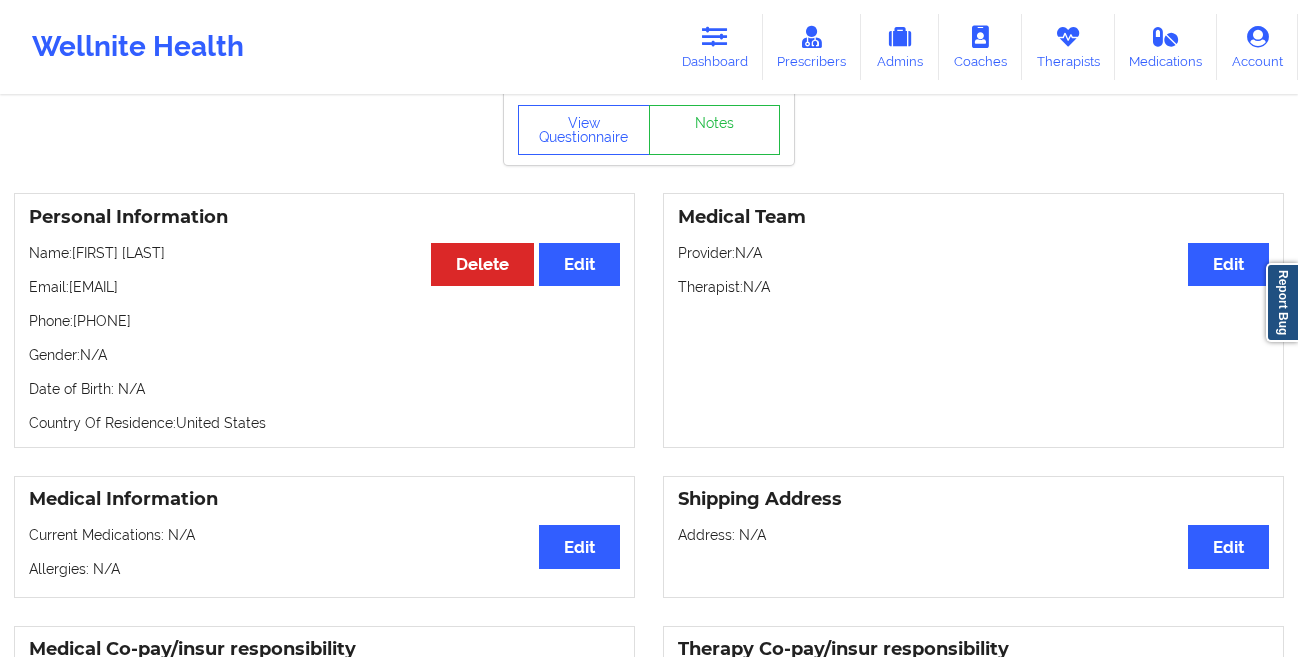 scroll, scrollTop: 0, scrollLeft: 0, axis: both 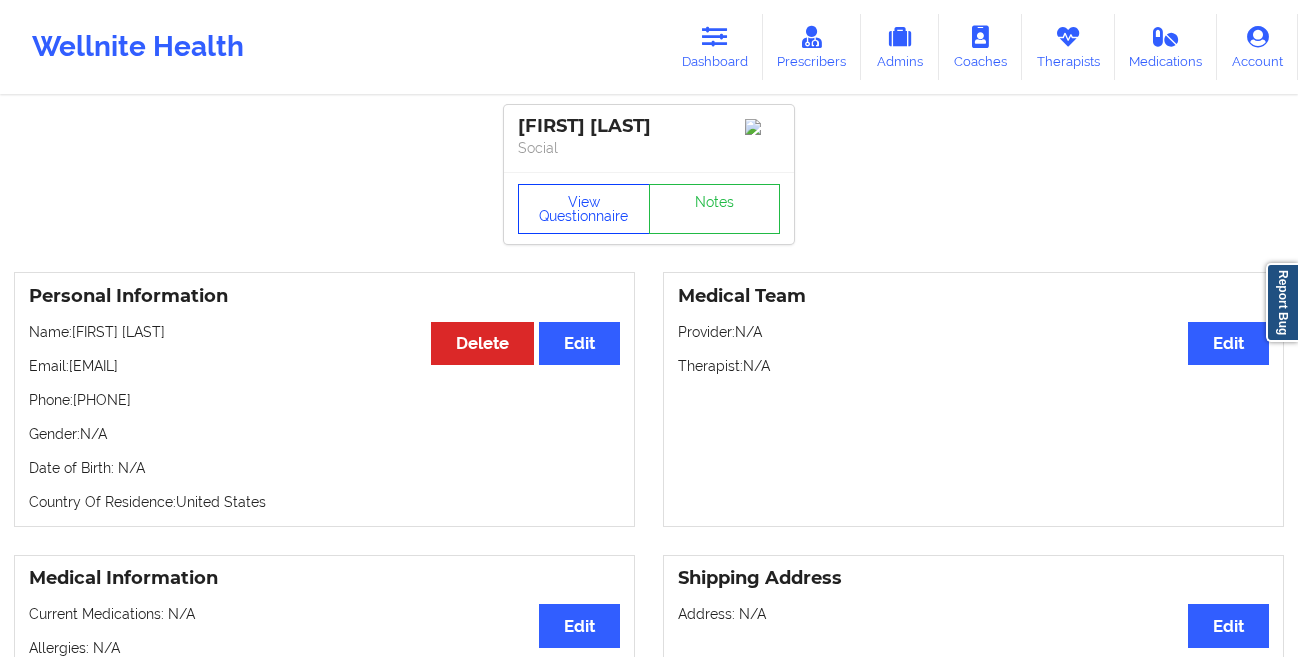 click on "View Questionnaire" at bounding box center [584, 209] 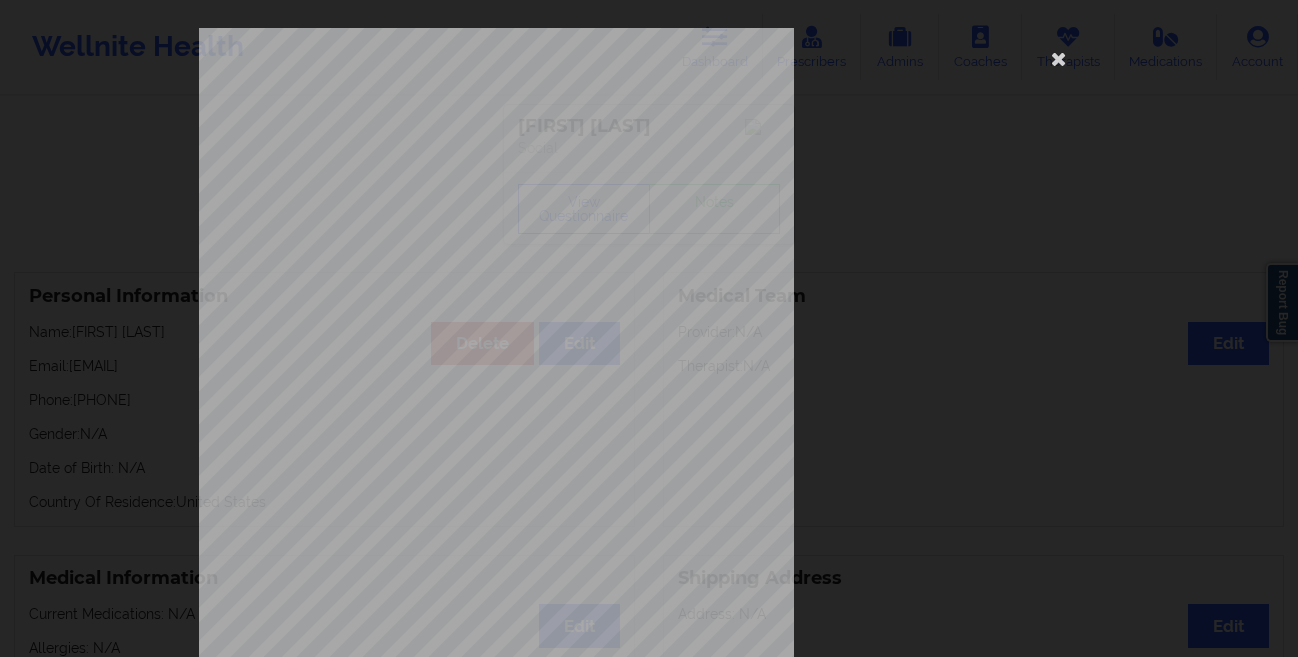 scroll, scrollTop: 297, scrollLeft: 0, axis: vertical 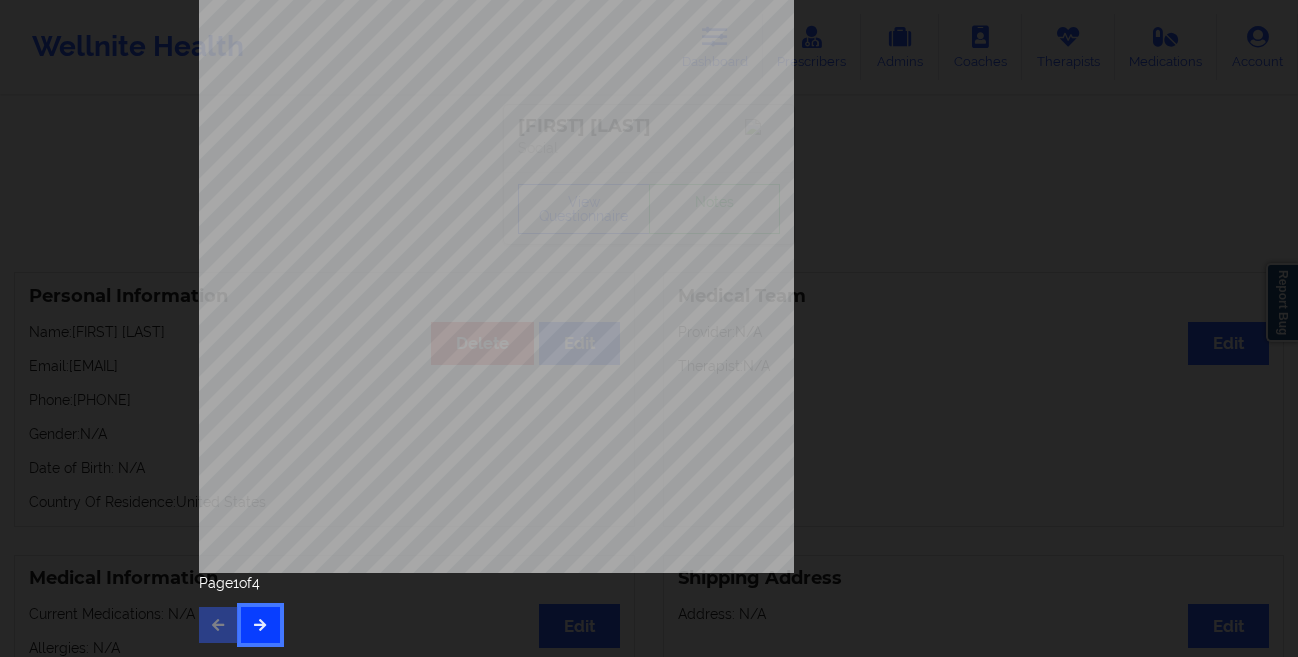 click at bounding box center (260, 625) 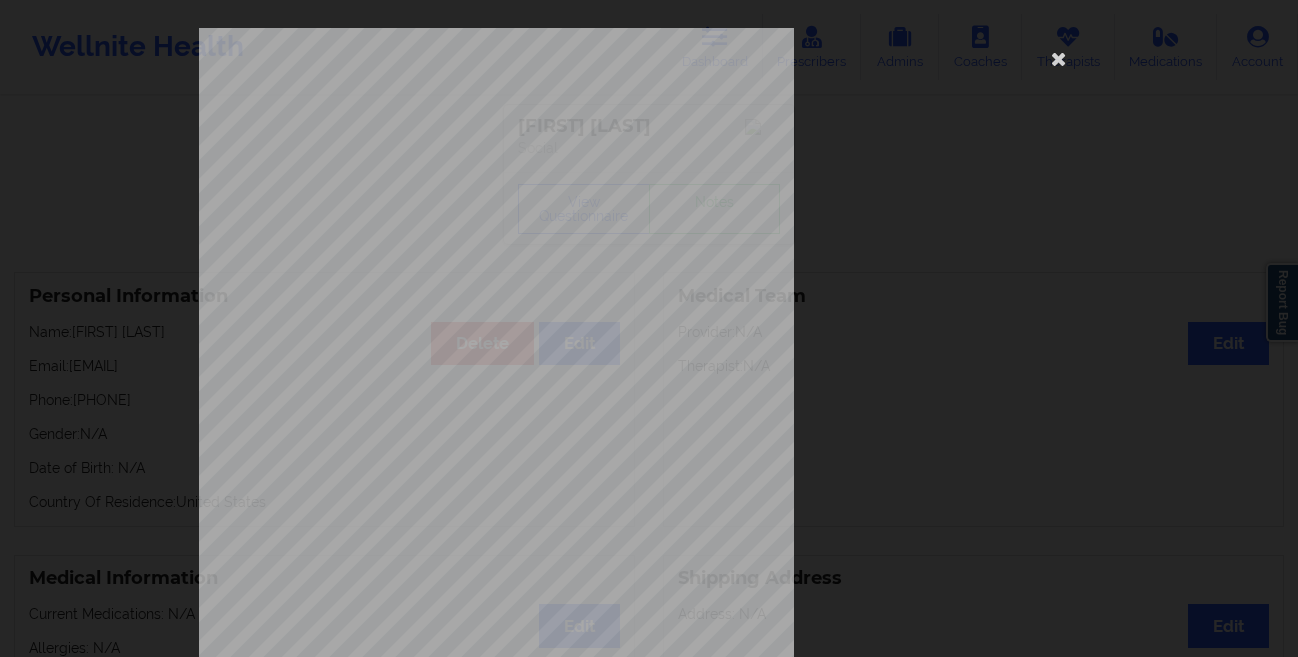 scroll, scrollTop: 297, scrollLeft: 0, axis: vertical 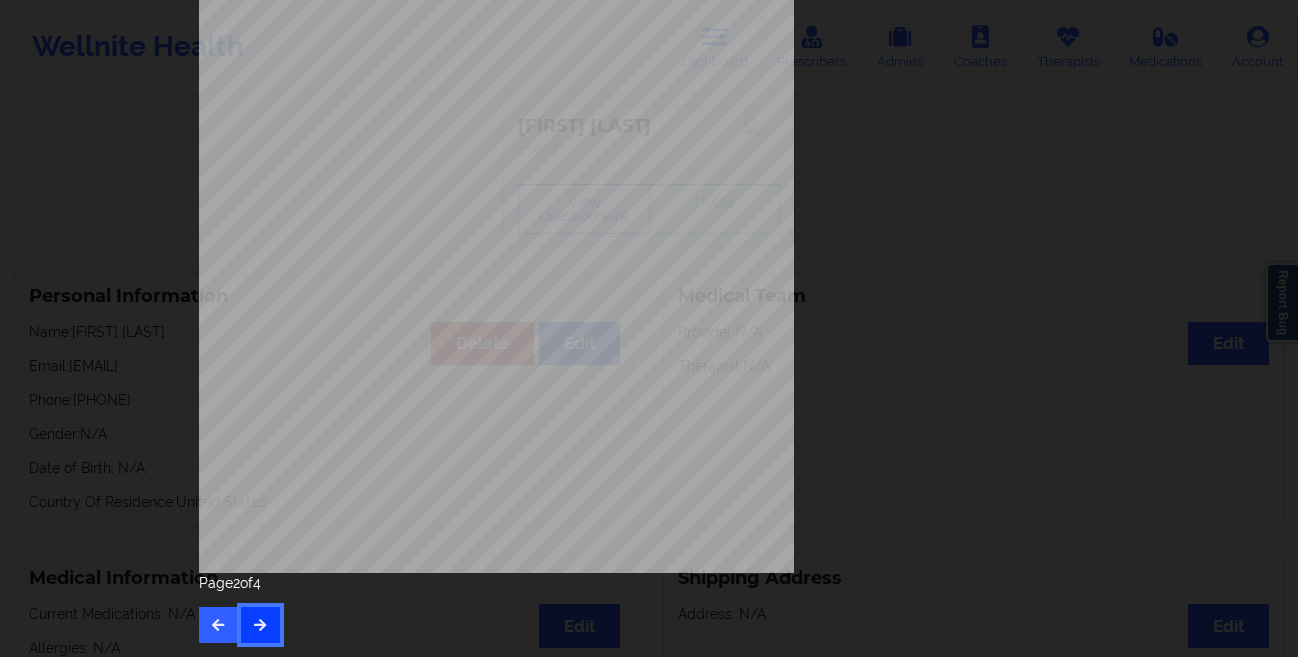 click at bounding box center [260, 625] 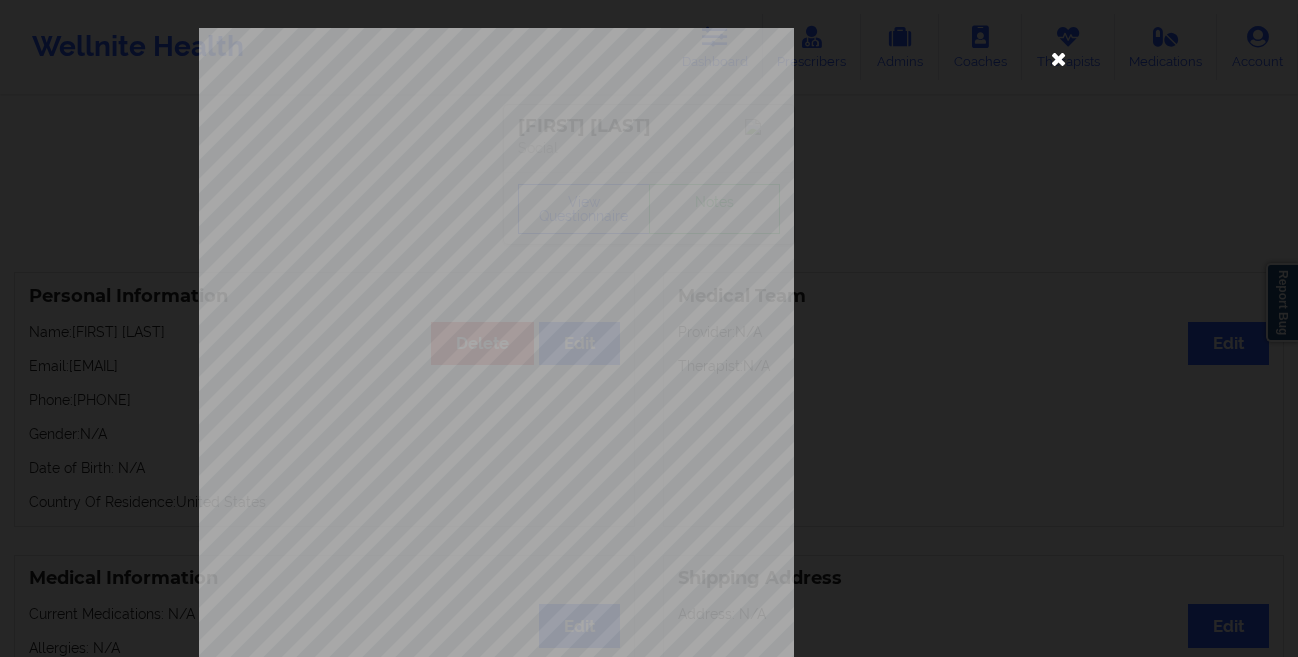 click at bounding box center [1059, 58] 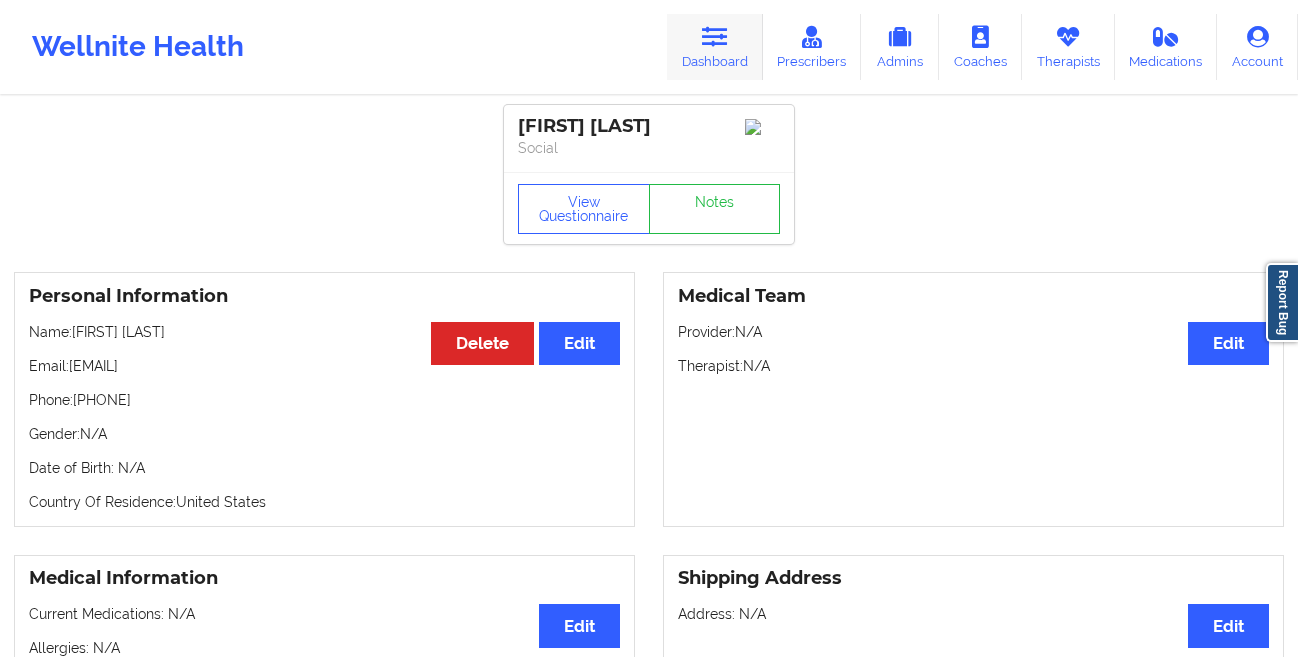 click on "Dashboard" at bounding box center [715, 47] 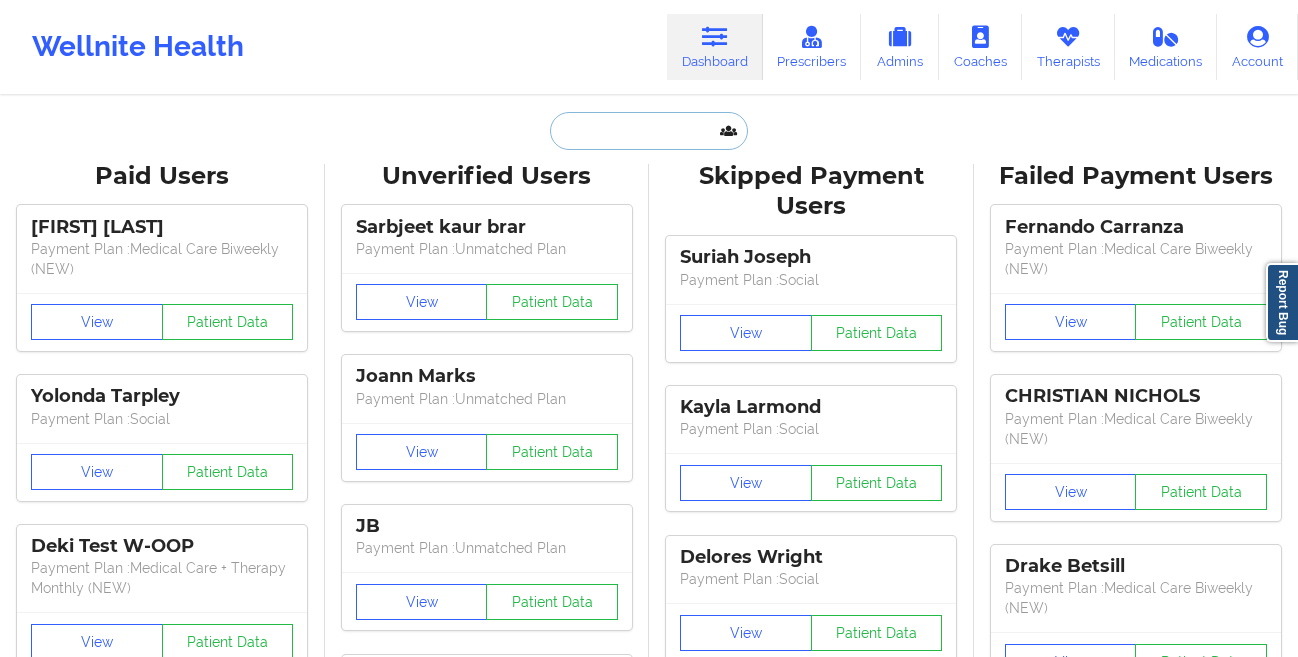 click at bounding box center [649, 131] 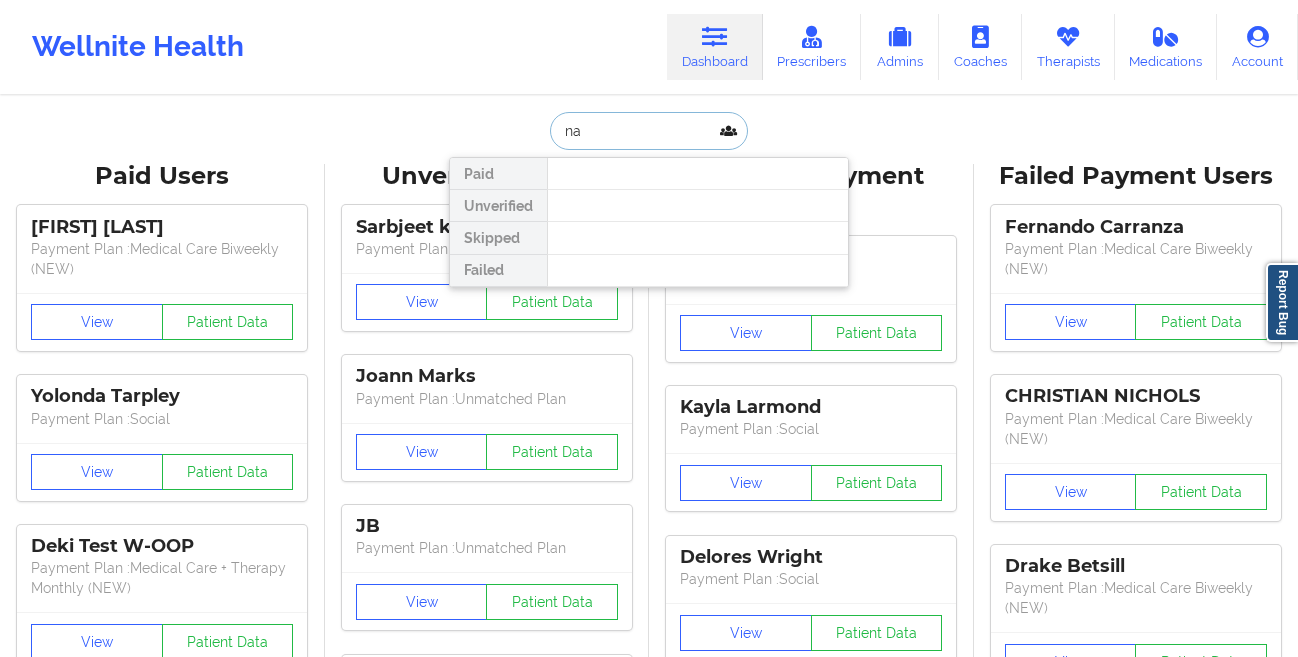 scroll, scrollTop: 0, scrollLeft: 0, axis: both 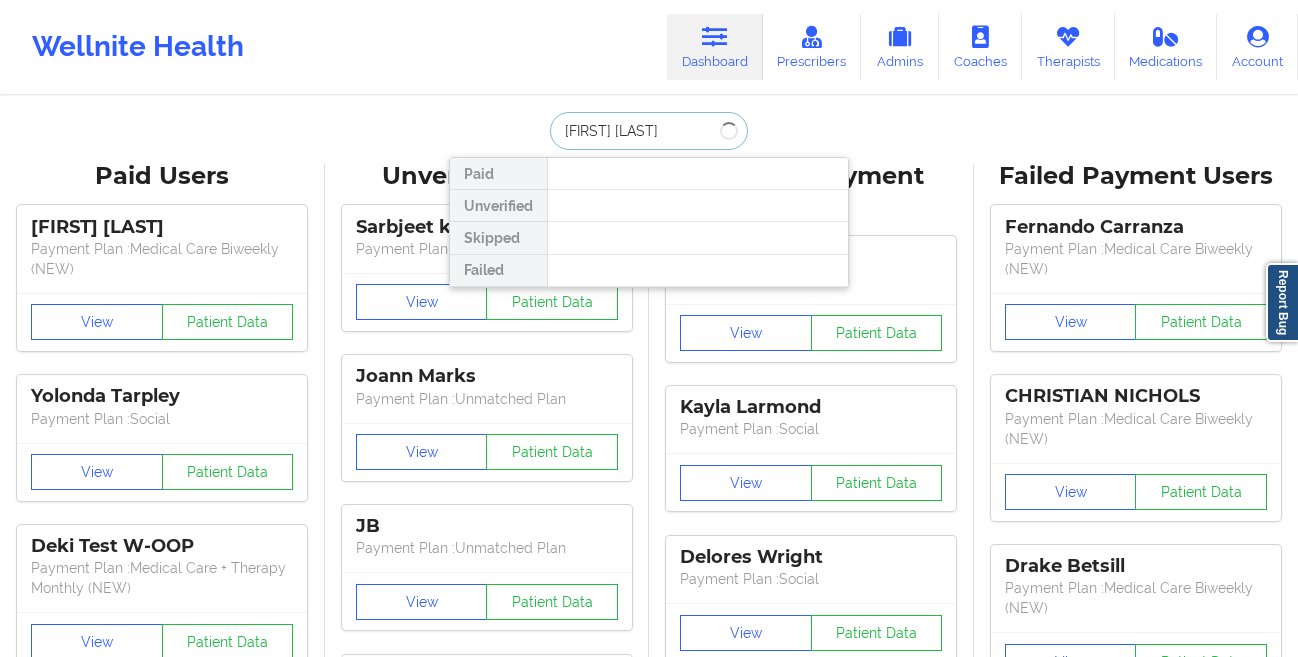 type on "[FIRST] [LAST]" 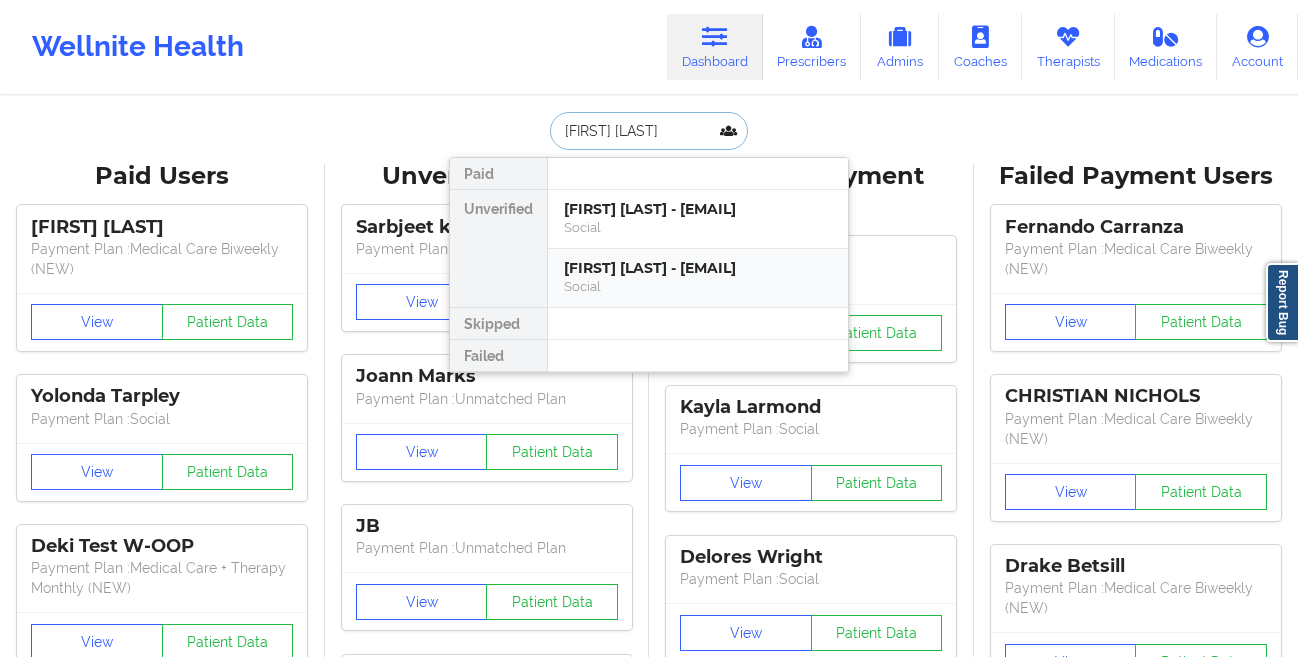 click on "[FIRST] [LAST] - [EMAIL]" at bounding box center (698, 268) 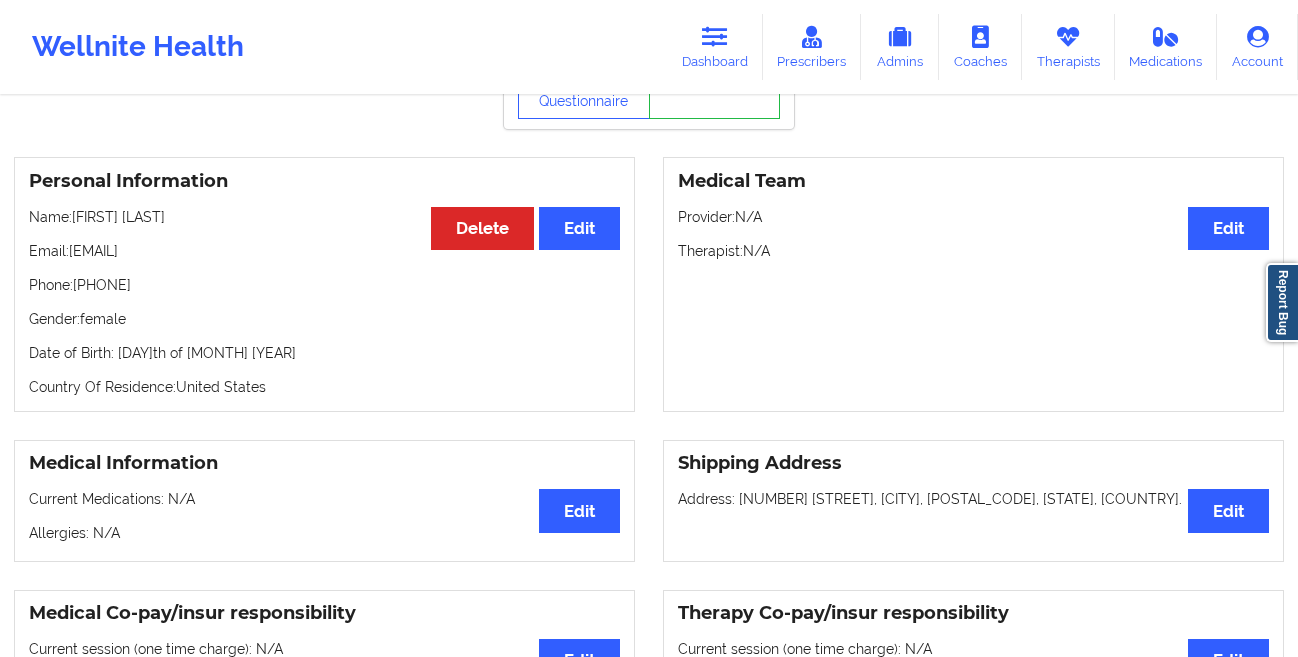 scroll, scrollTop: 0, scrollLeft: 0, axis: both 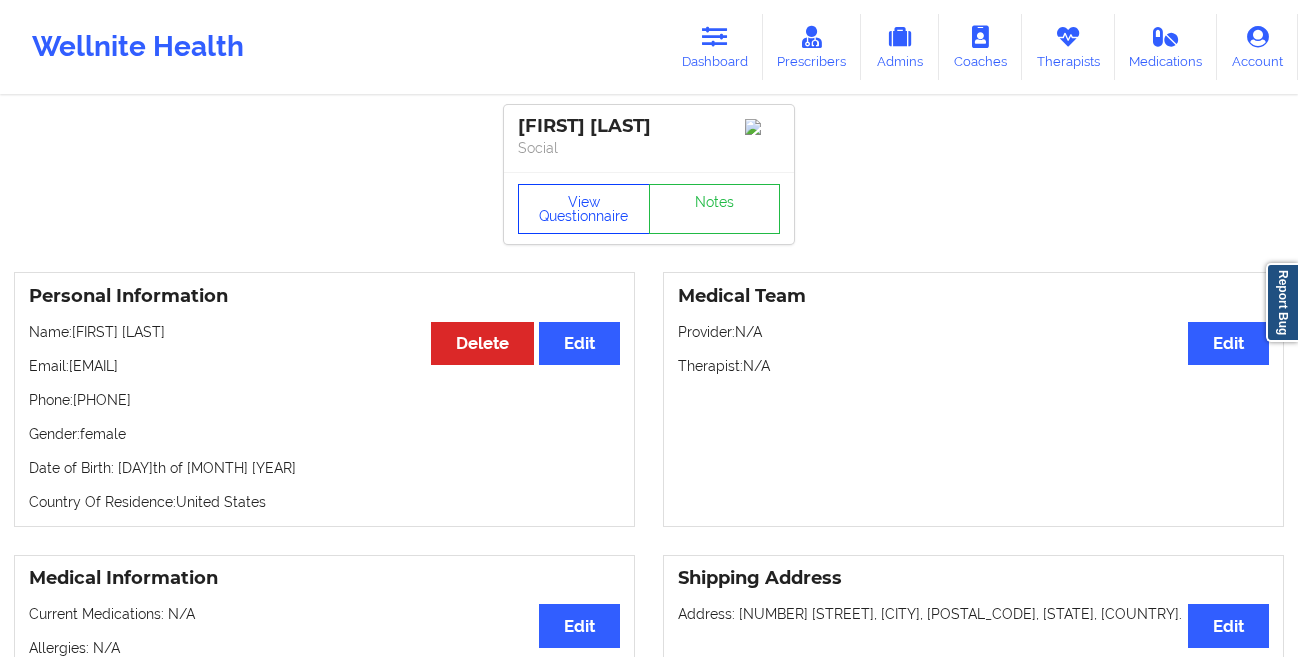 click on "View Questionnaire" at bounding box center [584, 209] 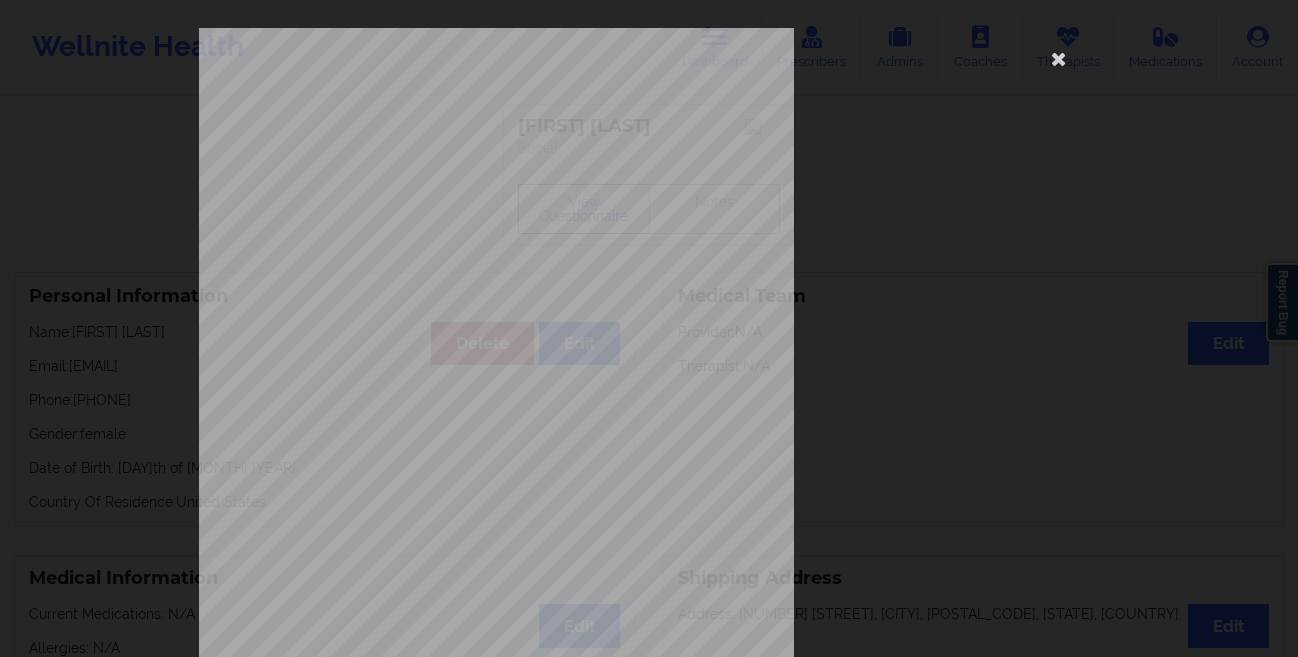 scroll, scrollTop: 297, scrollLeft: 0, axis: vertical 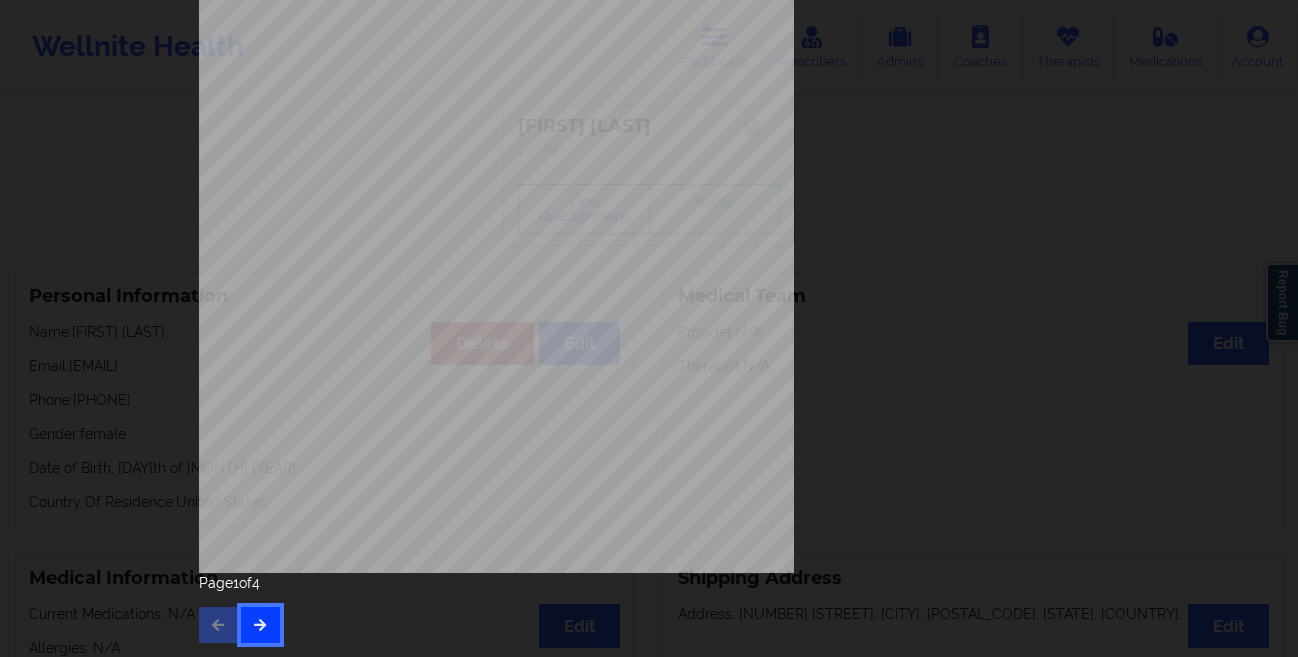 click at bounding box center [260, 625] 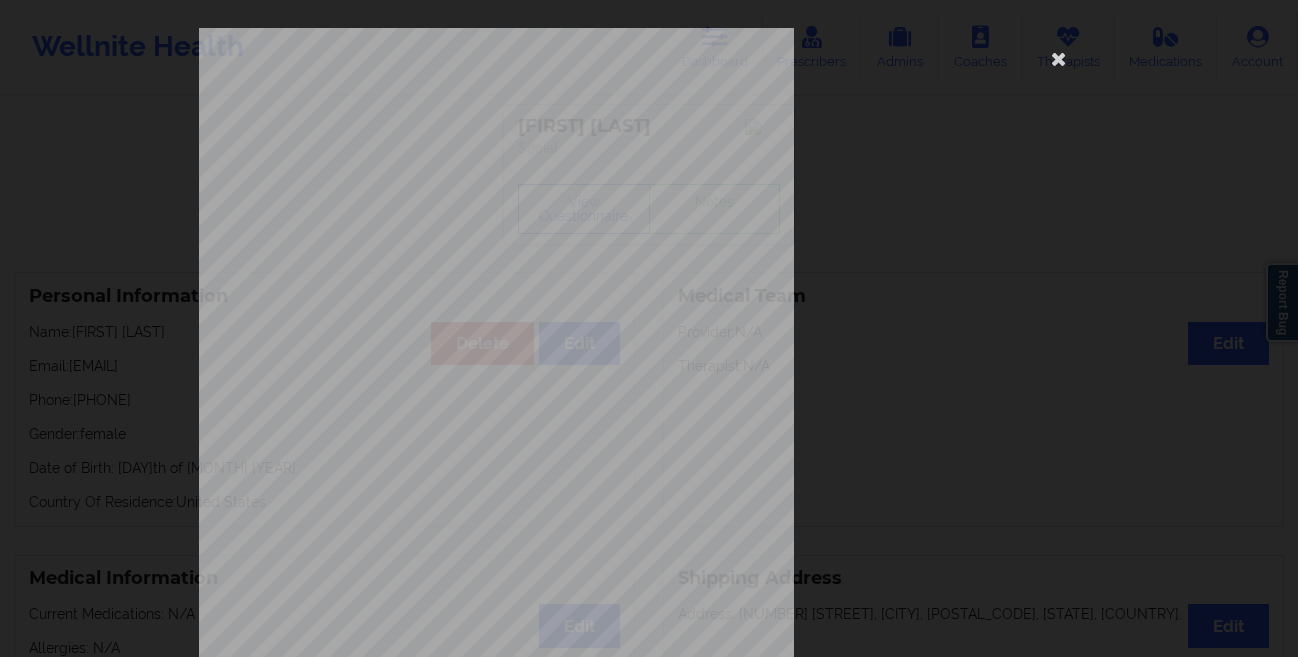 scroll, scrollTop: 297, scrollLeft: 0, axis: vertical 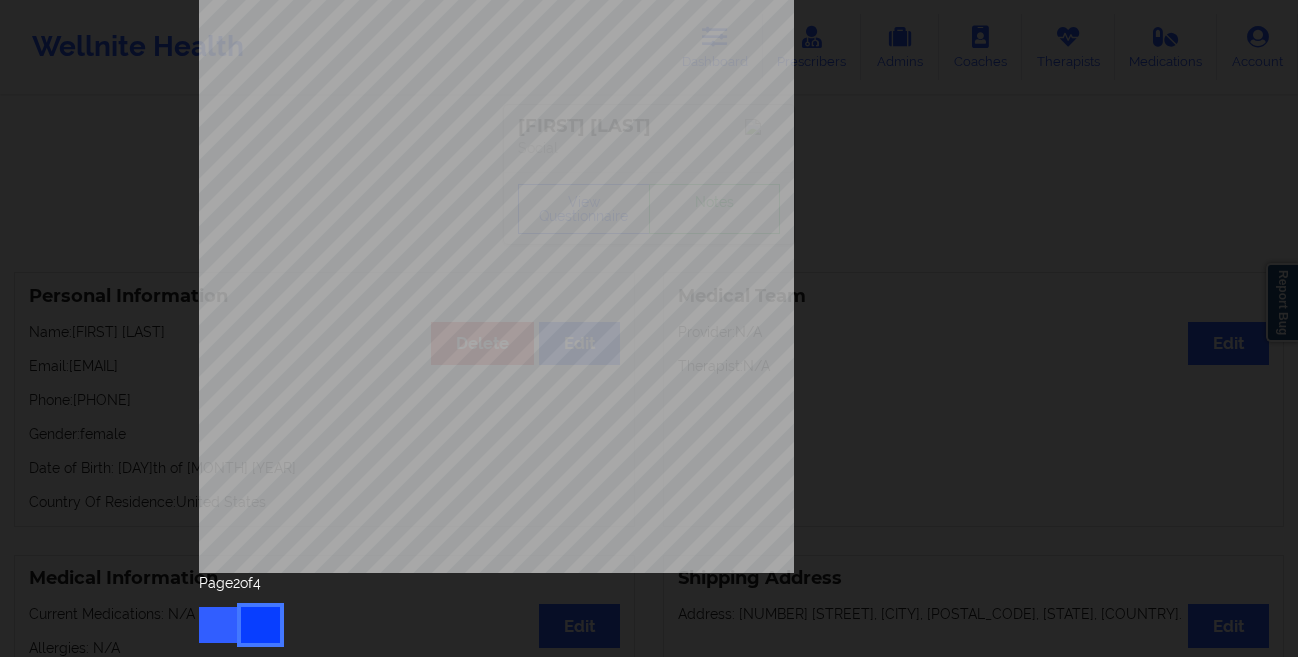 click at bounding box center (260, 624) 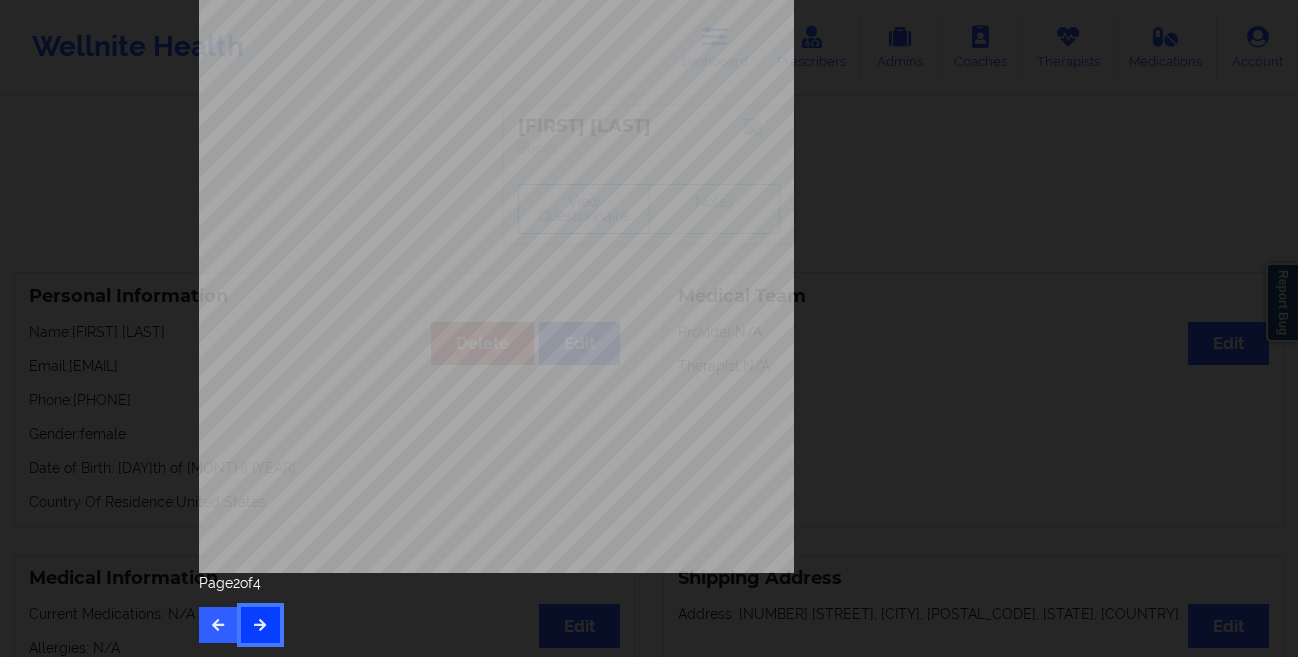 scroll, scrollTop: 0, scrollLeft: 0, axis: both 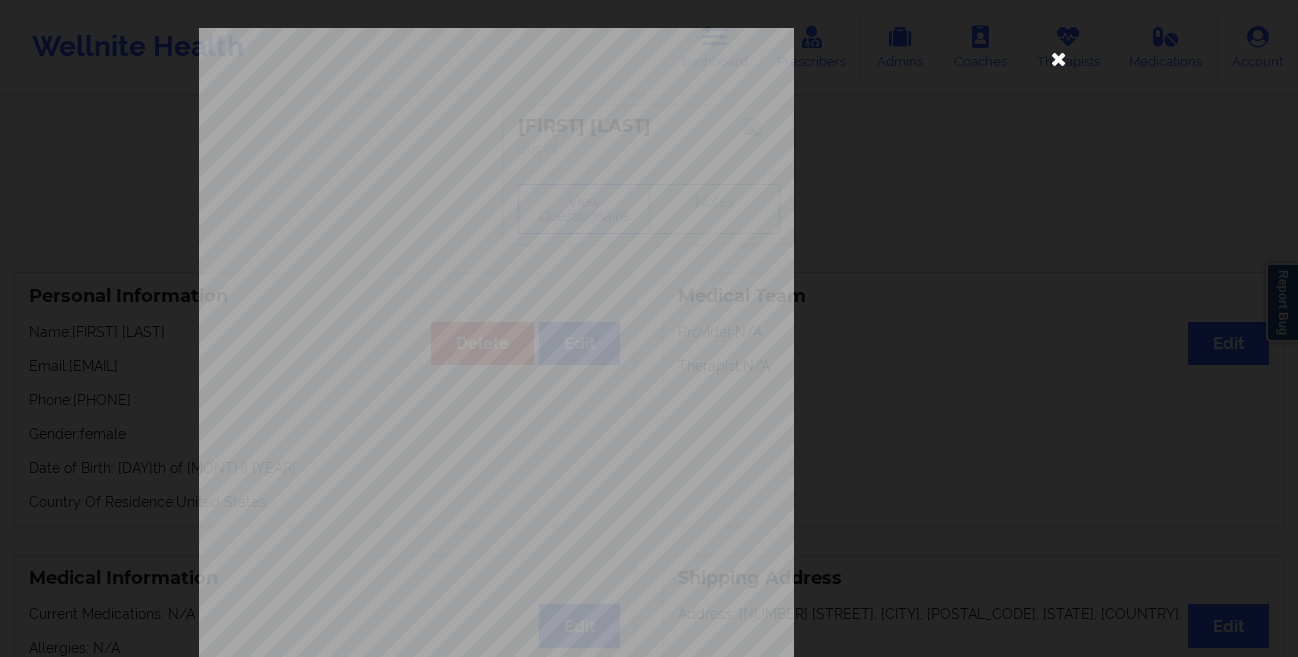click at bounding box center [1059, 58] 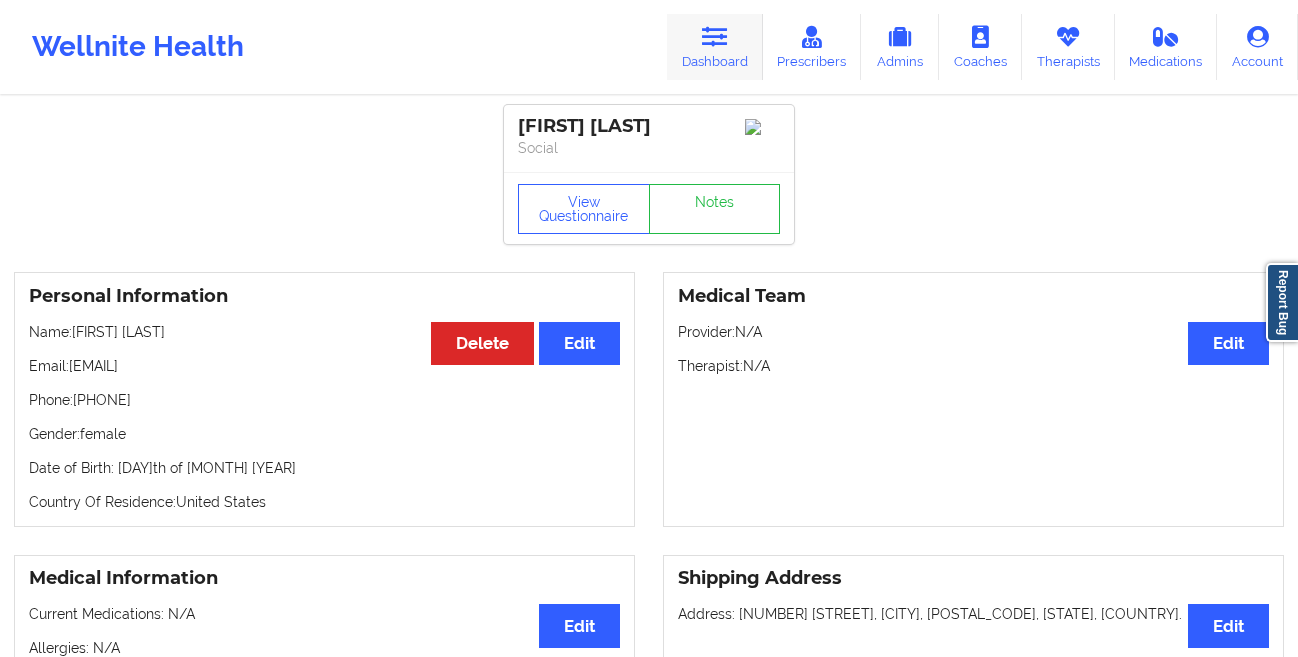 click on "Dashboard" at bounding box center [715, 47] 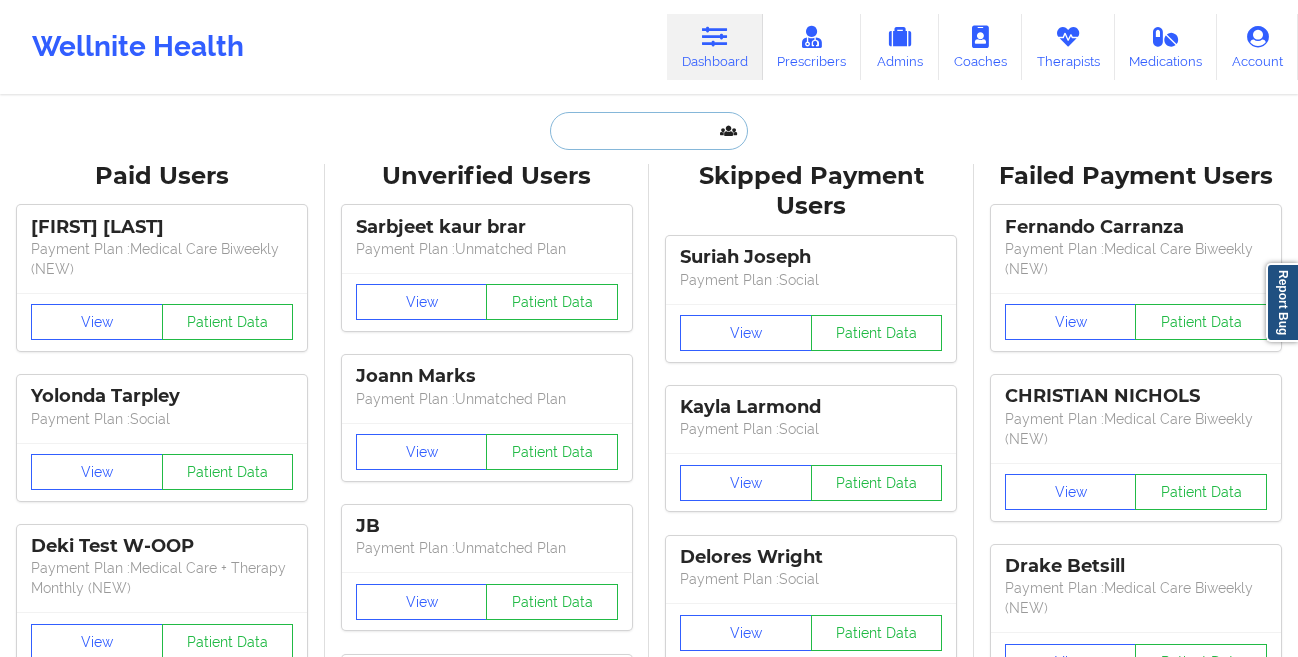 click at bounding box center [649, 131] 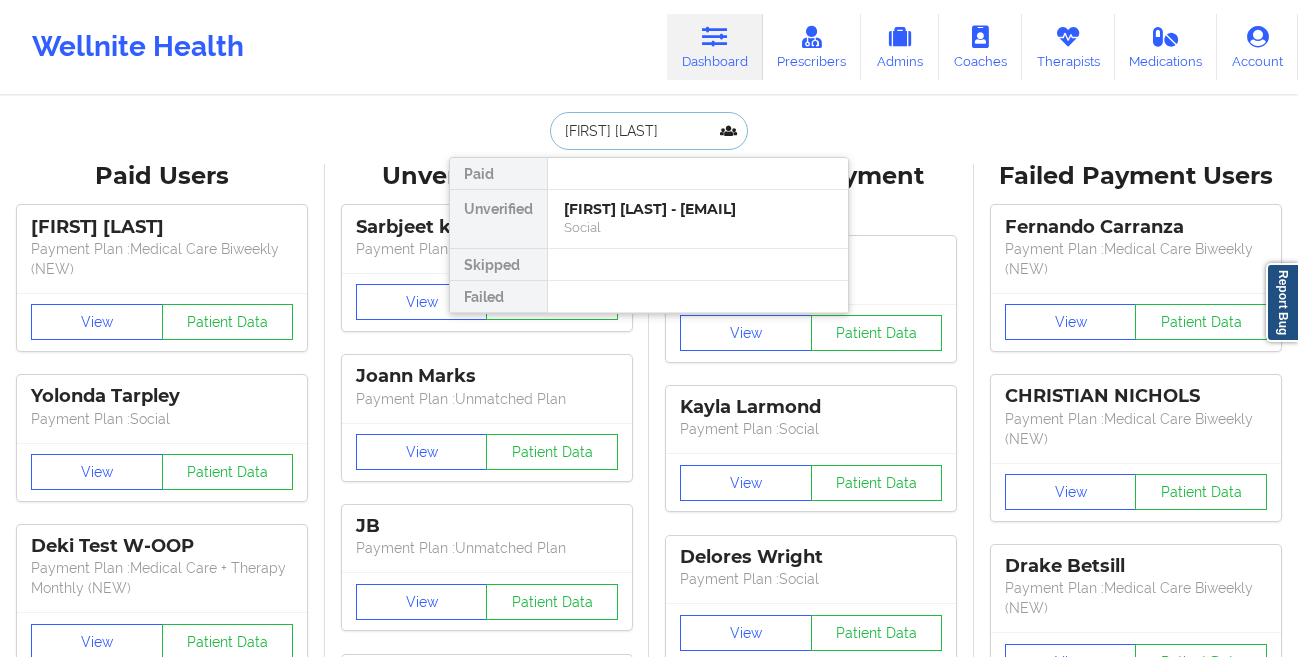 click on "[FIRST] [LAST] - [EMAIL]" at bounding box center (698, 209) 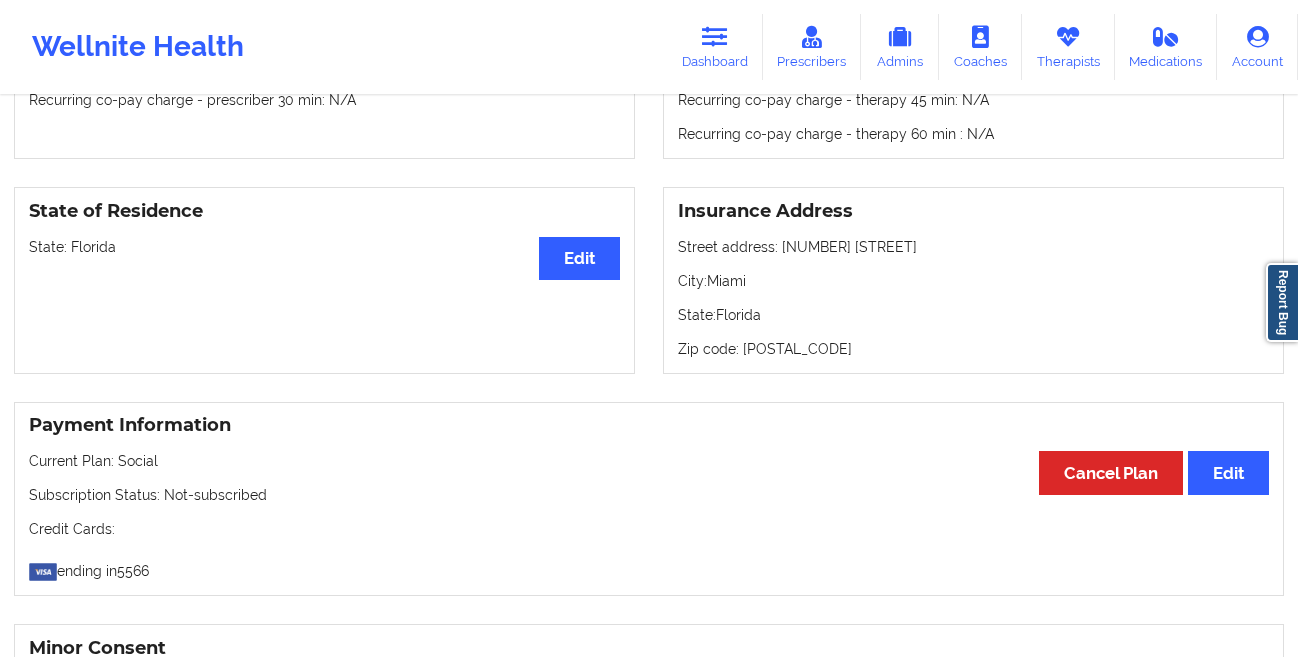 scroll, scrollTop: 693, scrollLeft: 0, axis: vertical 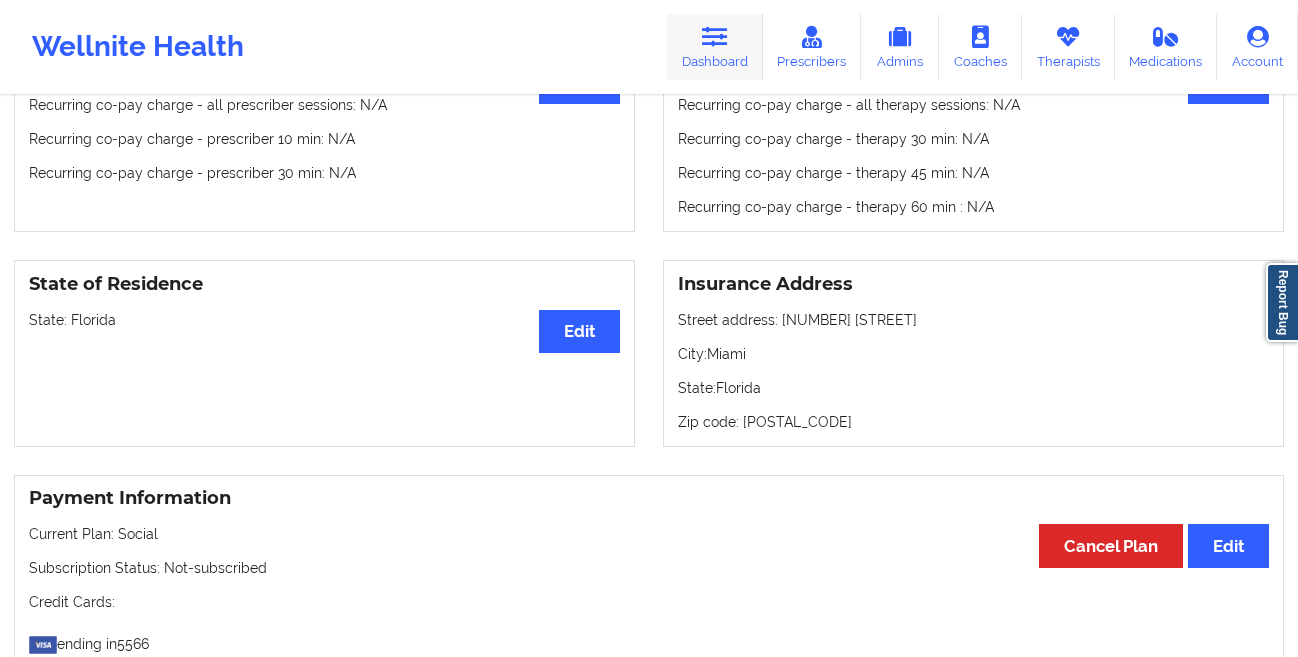 click on "Dashboard" at bounding box center [715, 47] 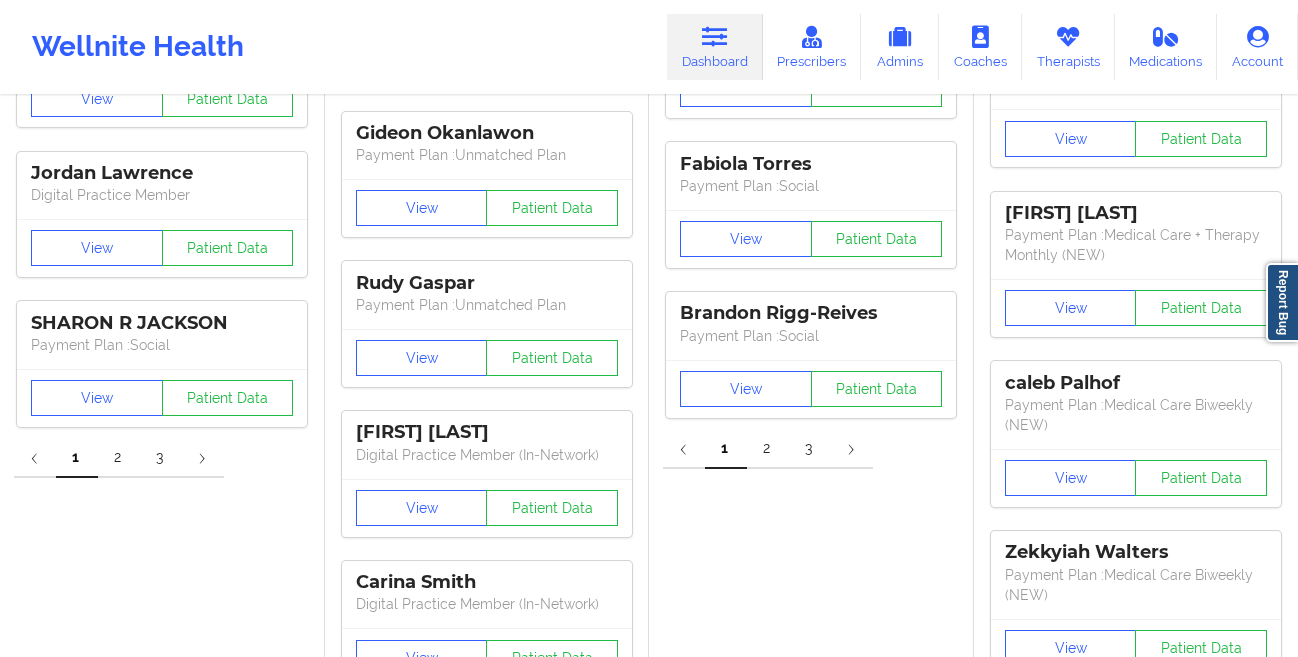scroll, scrollTop: 0, scrollLeft: 0, axis: both 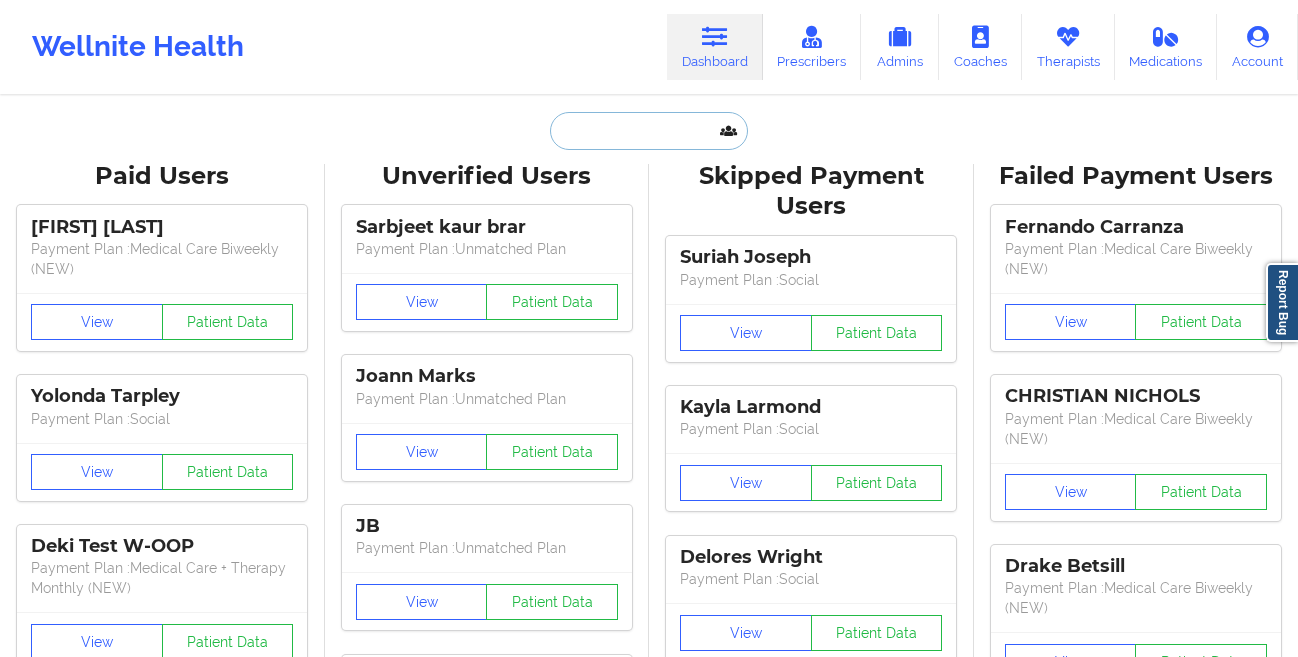 drag, startPoint x: 604, startPoint y: 133, endPoint x: 603, endPoint y: 122, distance: 11.045361 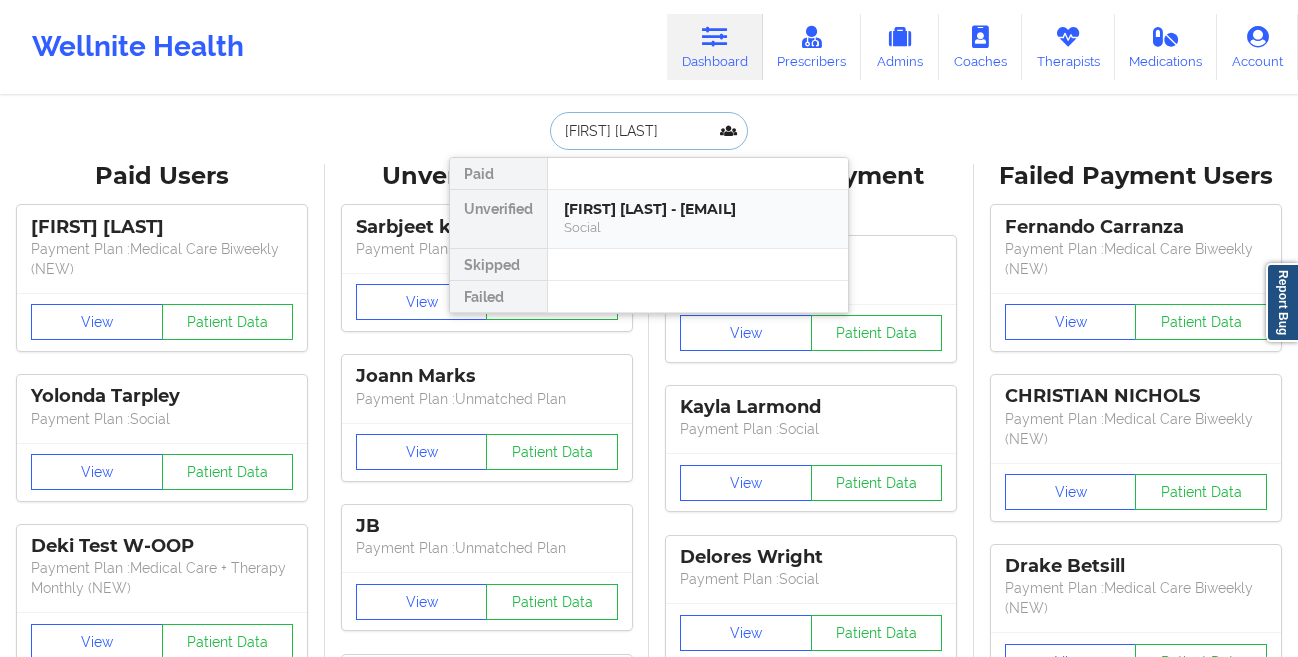 click on "[FIRST] [LAST] - [EMAIL]" at bounding box center [698, 209] 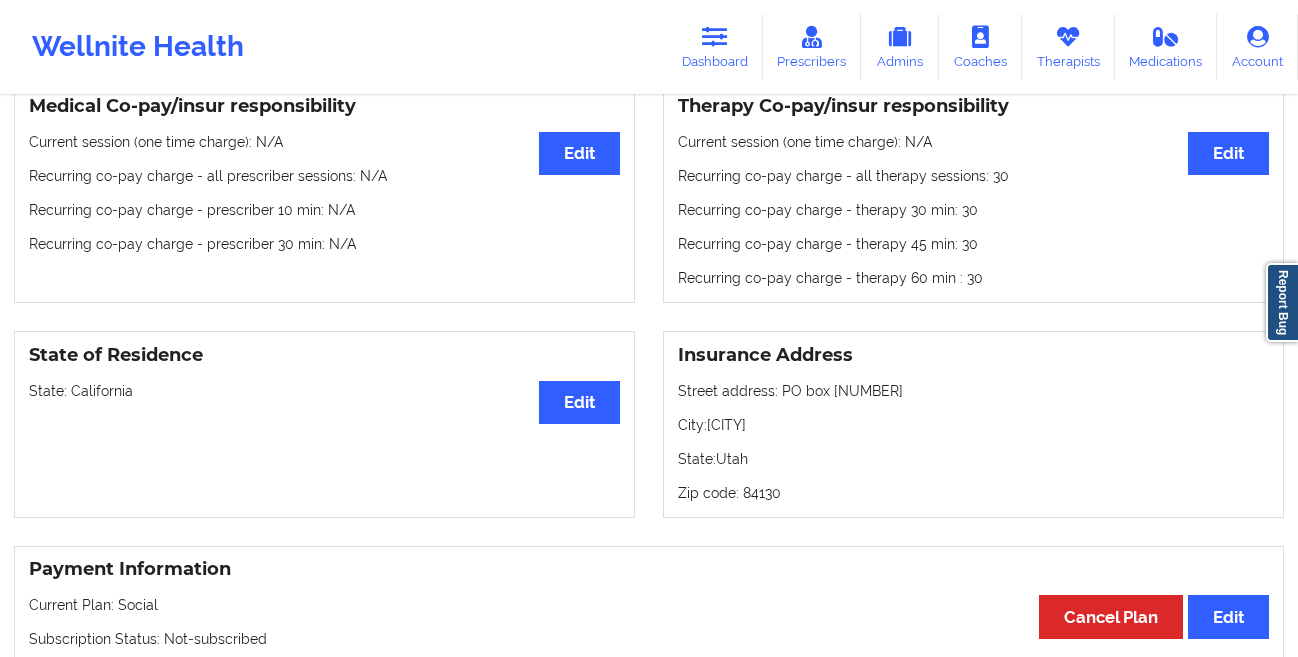 scroll, scrollTop: 0, scrollLeft: 0, axis: both 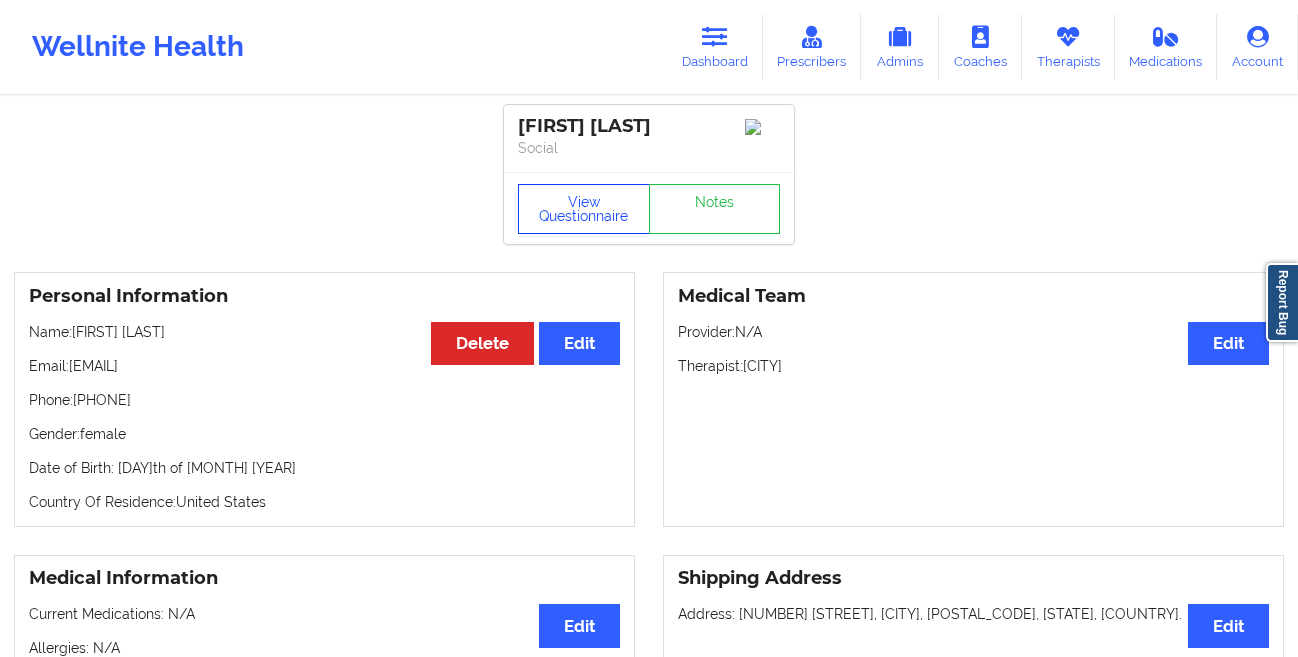 click on "View Questionnaire" at bounding box center [584, 209] 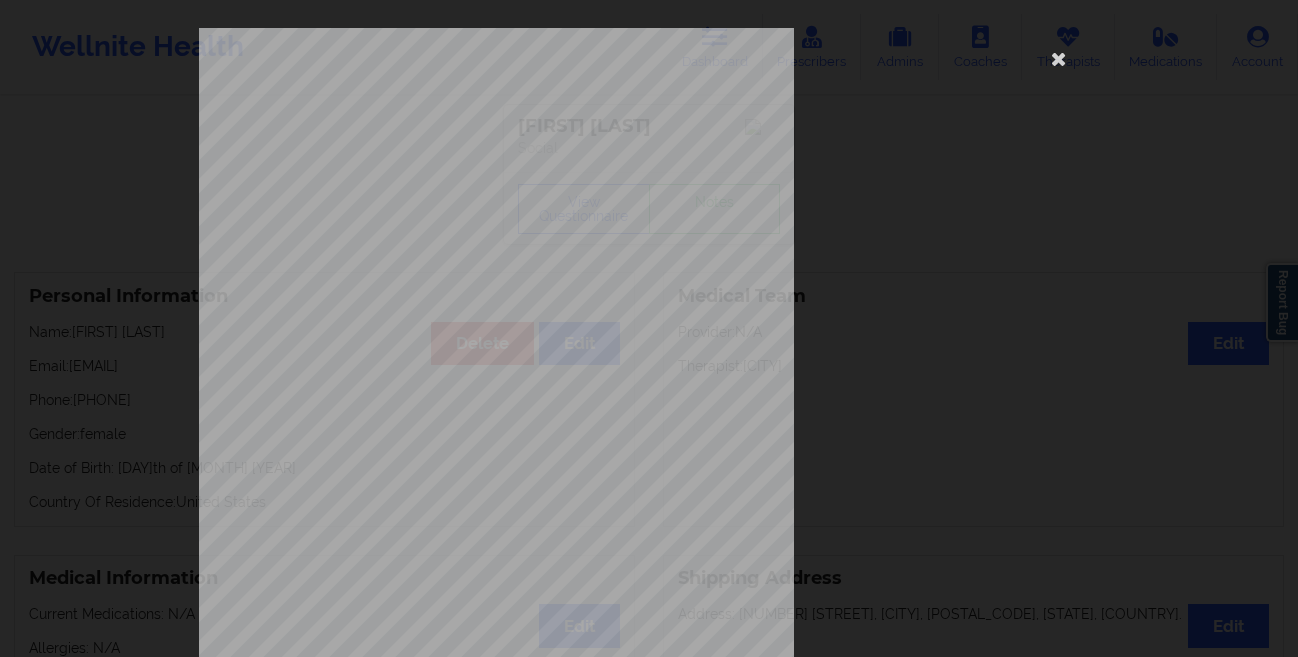 scroll, scrollTop: 297, scrollLeft: 0, axis: vertical 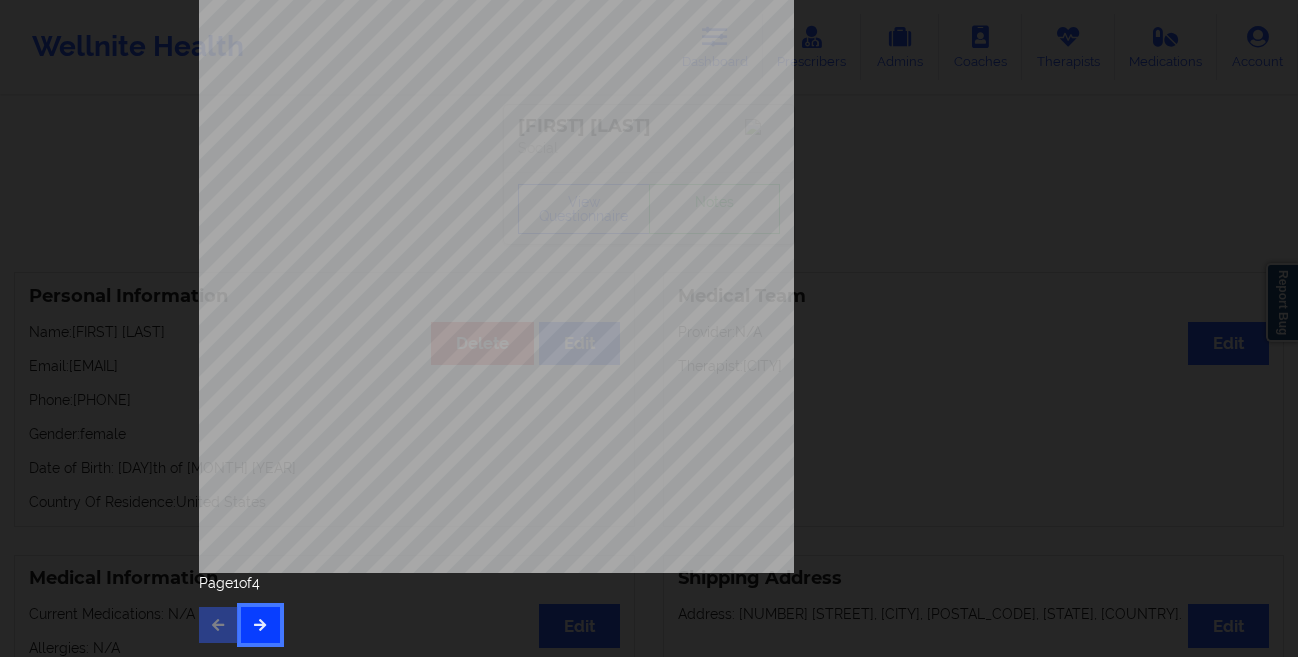 click at bounding box center (260, 624) 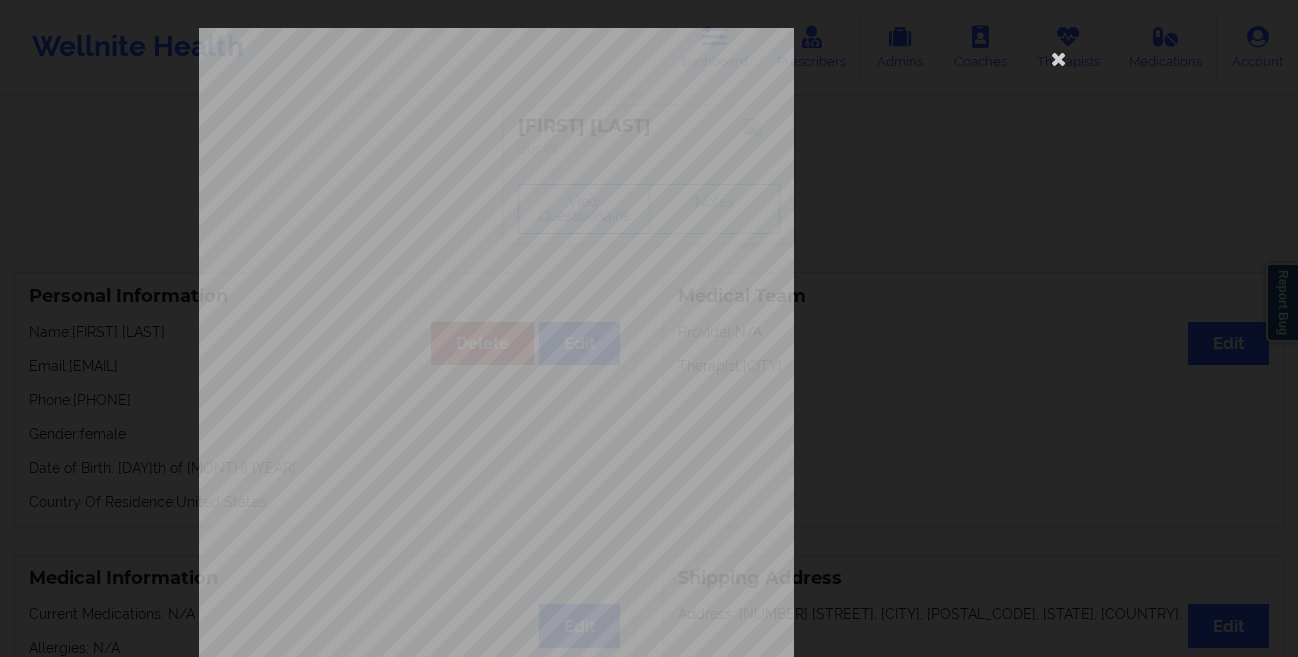 scroll, scrollTop: 297, scrollLeft: 0, axis: vertical 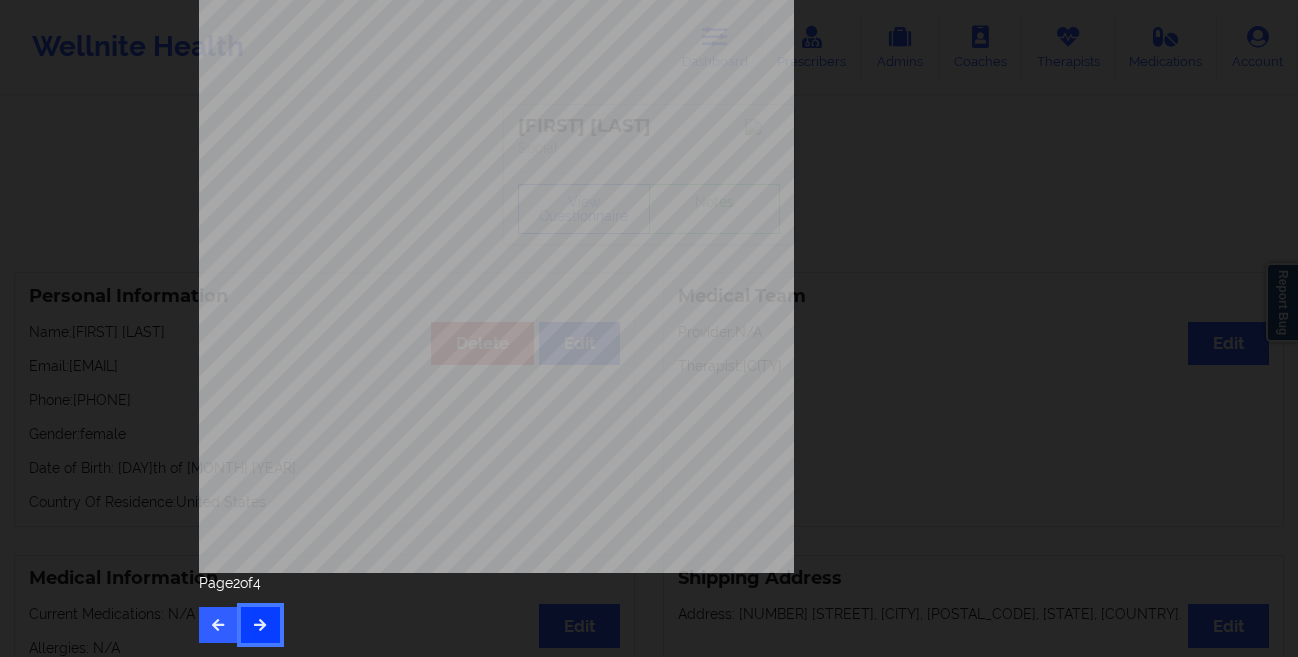 click at bounding box center (260, 624) 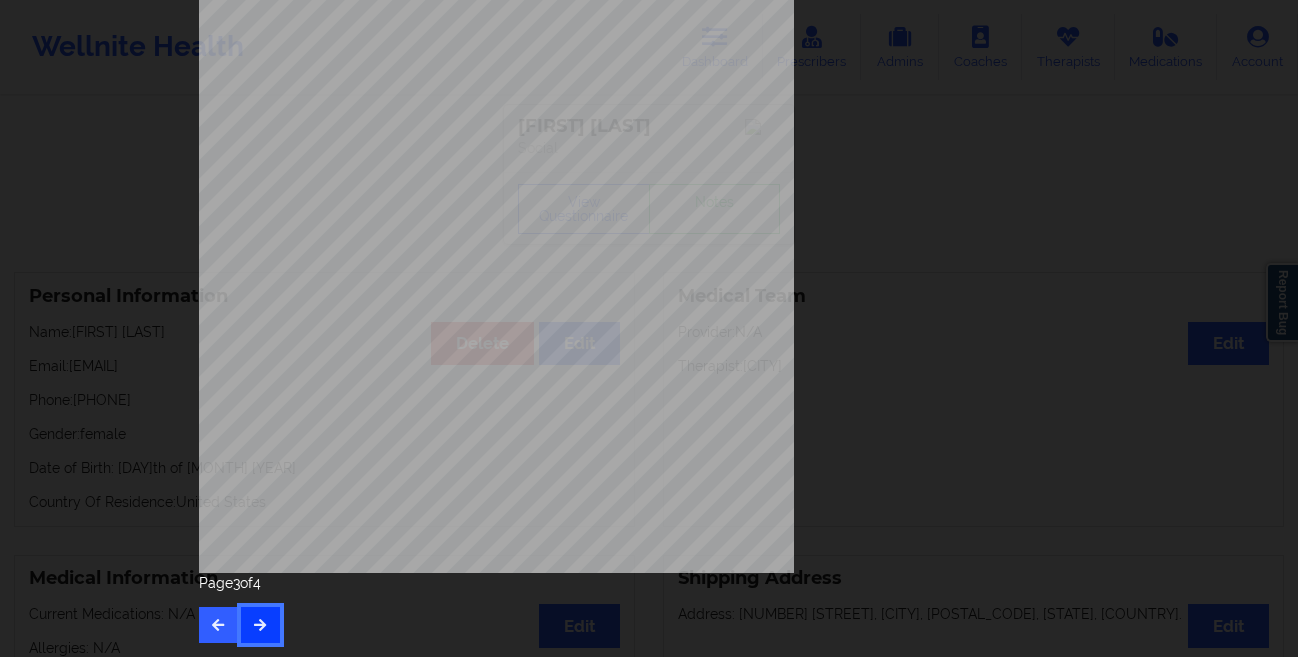 scroll, scrollTop: 0, scrollLeft: 0, axis: both 